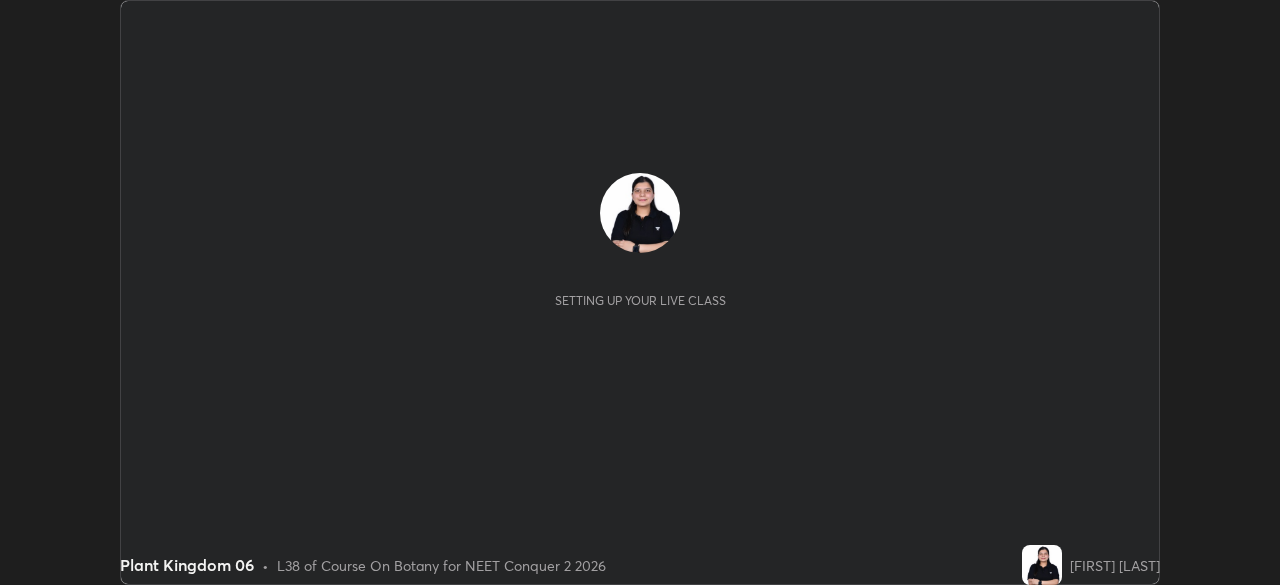 scroll, scrollTop: 0, scrollLeft: 0, axis: both 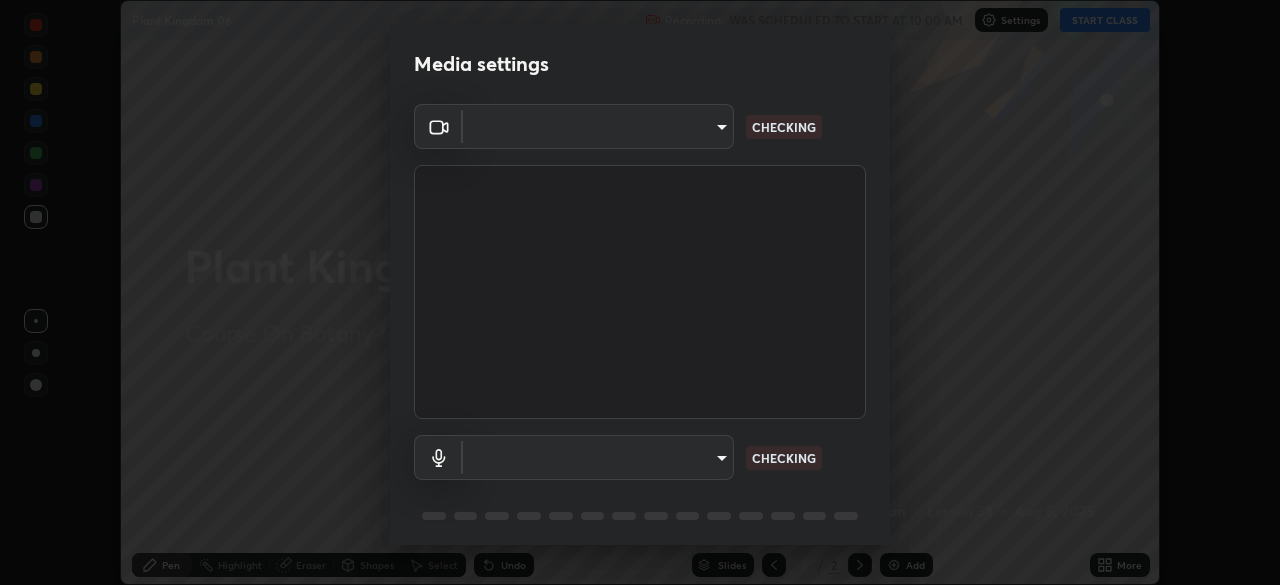 type on "646e766041115afe775193d65f058929323c5316c5d1d13a2c8912e529581f74" 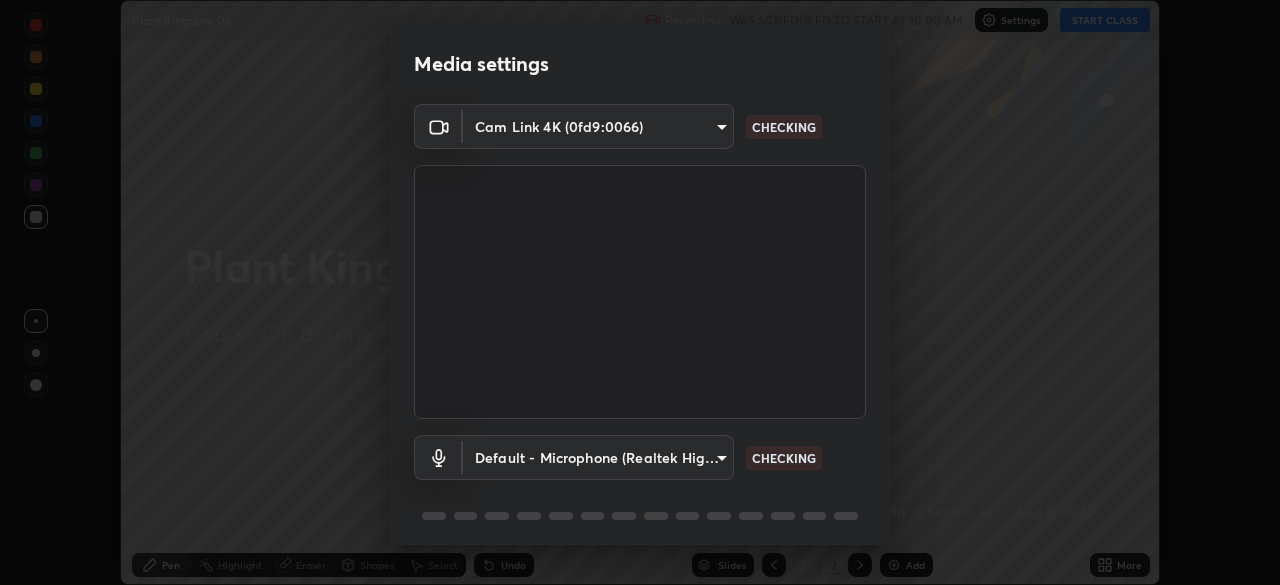 scroll, scrollTop: 71, scrollLeft: 0, axis: vertical 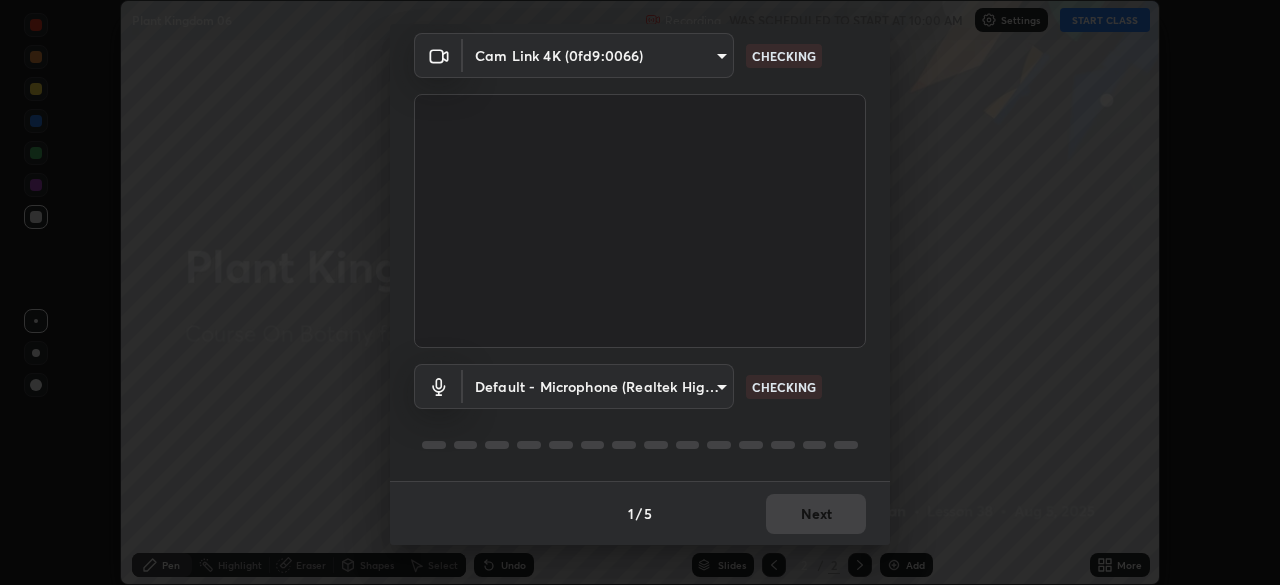 click on "Erase all Plant Kingdom 06 Recording WAS SCHEDULED TO START AT  10:00 AM Settings START CLASS Setting up your live class Plant Kingdom 06 • L38 of Course On Botany for NEET Conquer 2 2026 [FIRST] [LAST] Pen Highlight Eraser Shapes Select Undo Slides 2 / 2 Add More No doubts shared Encourage your learners to ask a doubt for better clarity Report an issue Reason for reporting Buffering Chat not working Audio - Video sync issue Educator video quality low ​ Attach an image Report Media settings Cam Link 4K (0fd9:0066) [HASH] CHECKING Default - Microphone (Realtek High Definition Audio) default CHECKING 1 / 5 Next" at bounding box center (640, 292) 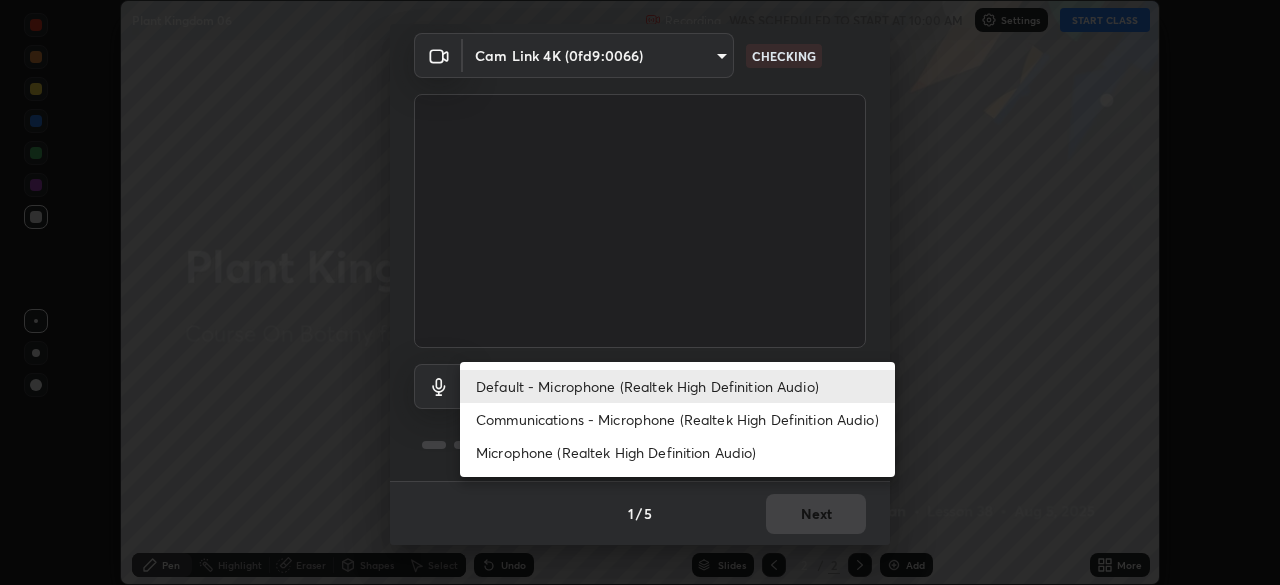 click on "Default - Microphone (Realtek High Definition Audio)" at bounding box center (677, 386) 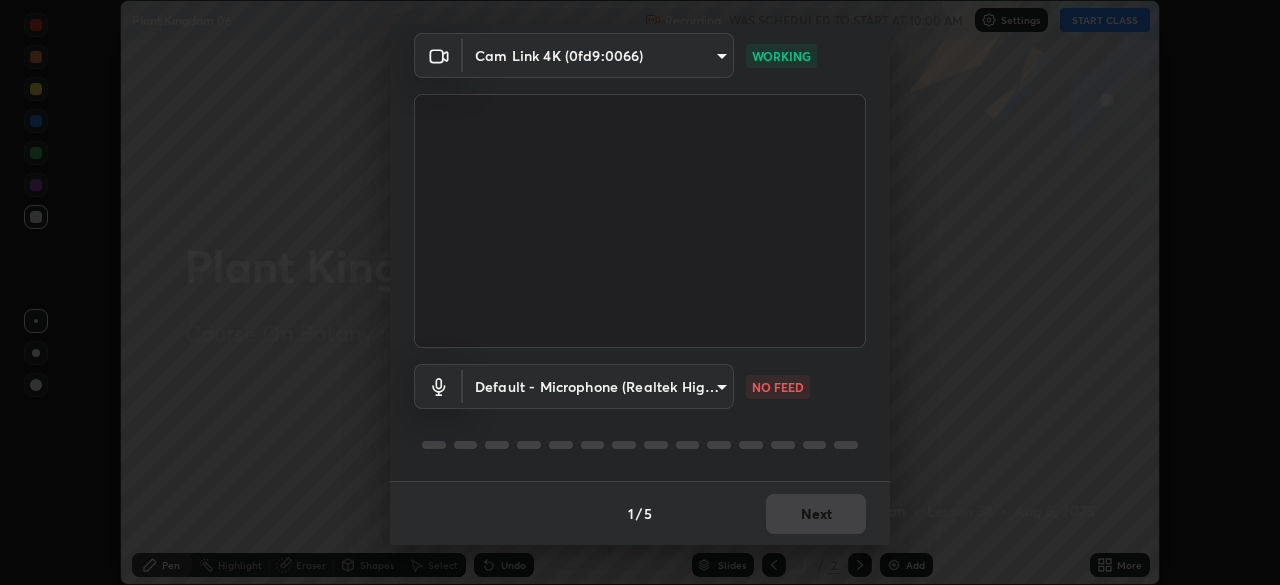 click on "Erase all Plant Kingdom 06 Recording WAS SCHEDULED TO START AT  10:00 AM Settings START CLASS Setting up your live class Plant Kingdom 06 • L38 of Course On Botany for NEET Conquer 2 2026 [FIRST] [LAST] Pen Highlight Eraser Shapes Select Undo Slides 2 / 2 Add More No doubts shared Encourage your learners to ask a doubt for better clarity Report an issue Reason for reporting Buffering Chat not working Audio - Video sync issue Educator video quality low ​ Attach an image Report Media settings Cam Link 4K (0fd9:0066) [HASH] WORKING Default - Microphone (Realtek High Definition Audio) default NO FEED 1 / 5 Next" at bounding box center (640, 292) 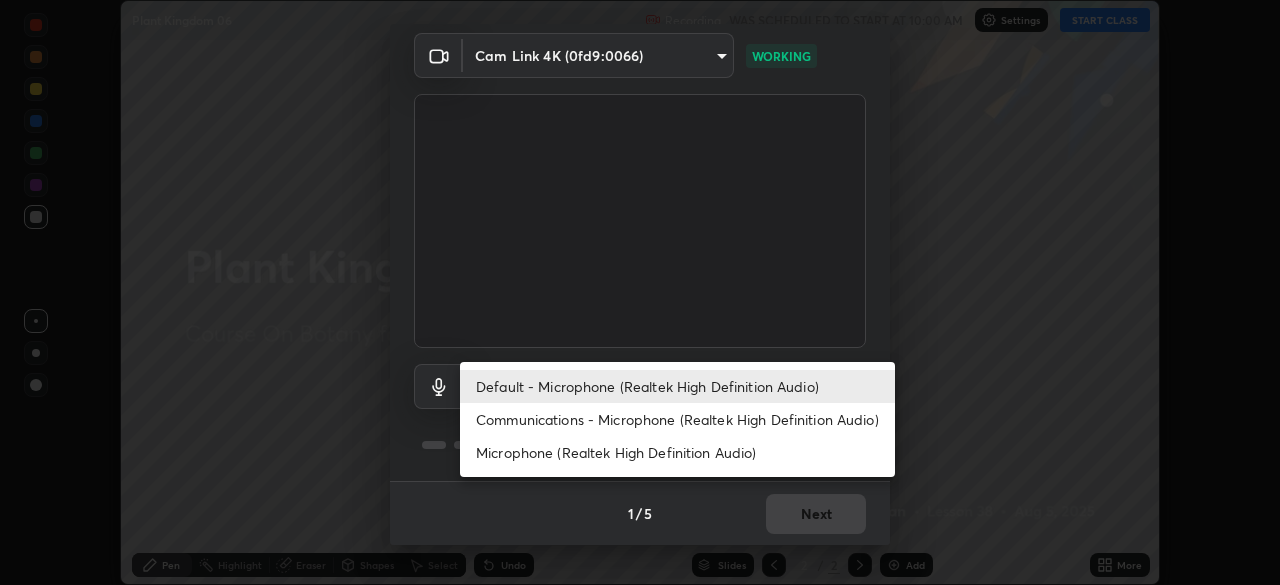 click on "Communications - Microphone (Realtek High Definition Audio)" at bounding box center [677, 419] 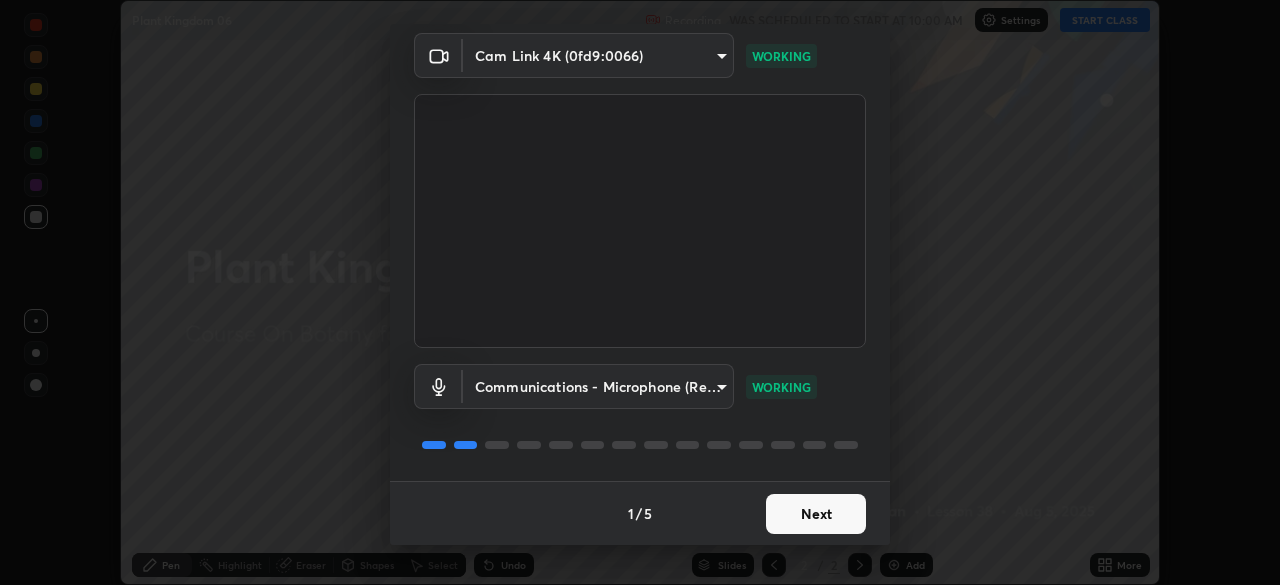 click on "Next" at bounding box center [816, 514] 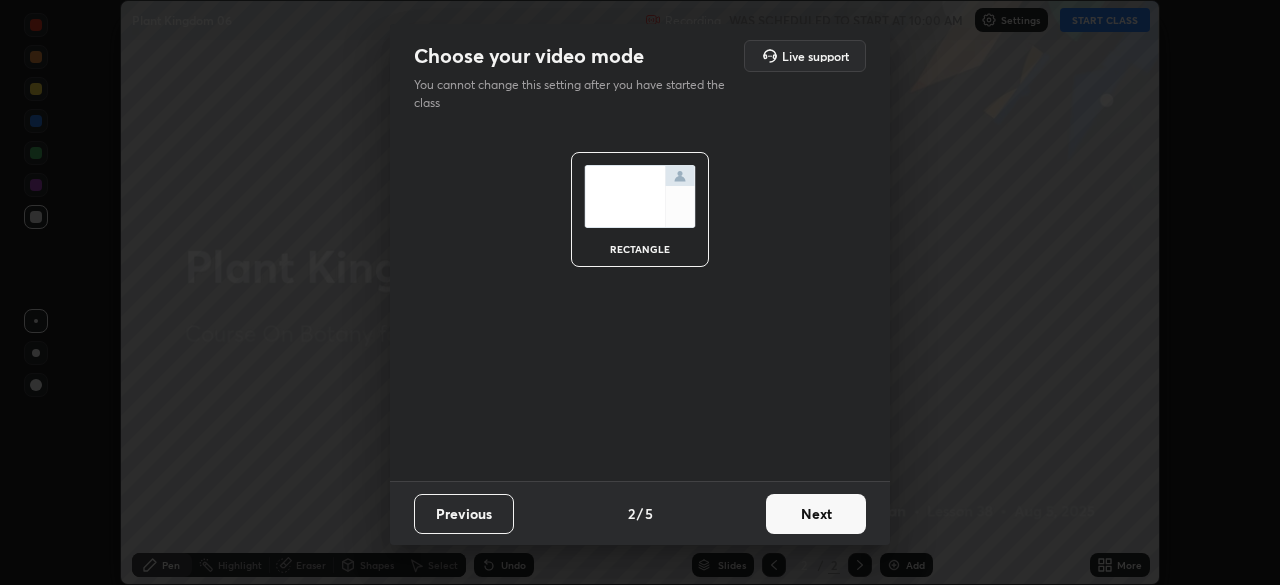 scroll, scrollTop: 0, scrollLeft: 0, axis: both 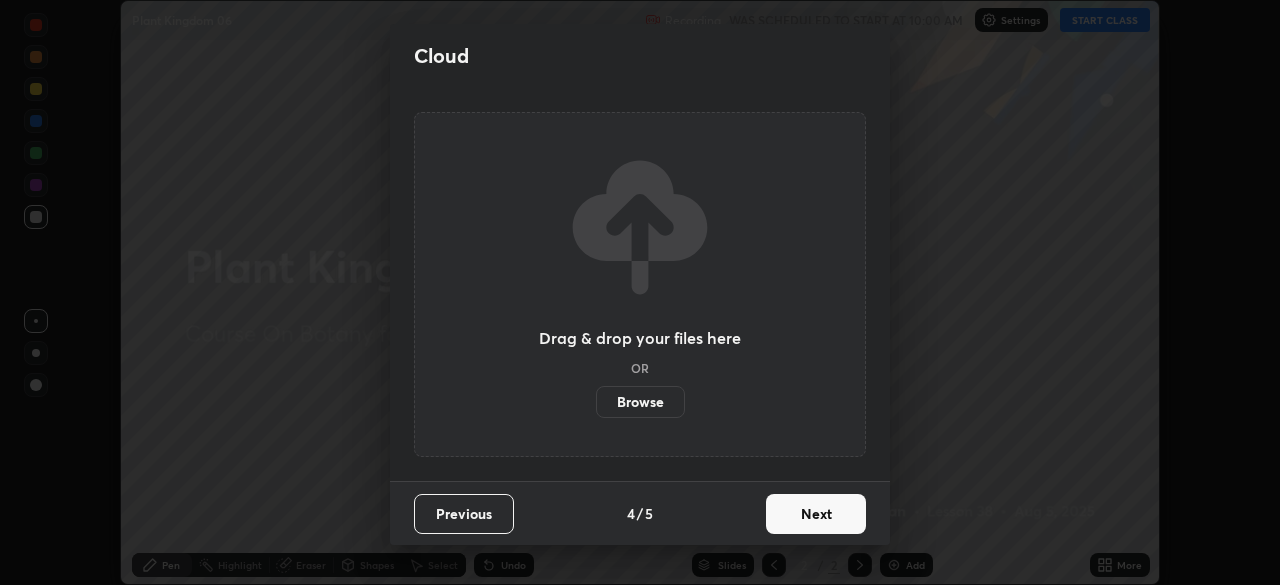 click on "Next" at bounding box center (816, 514) 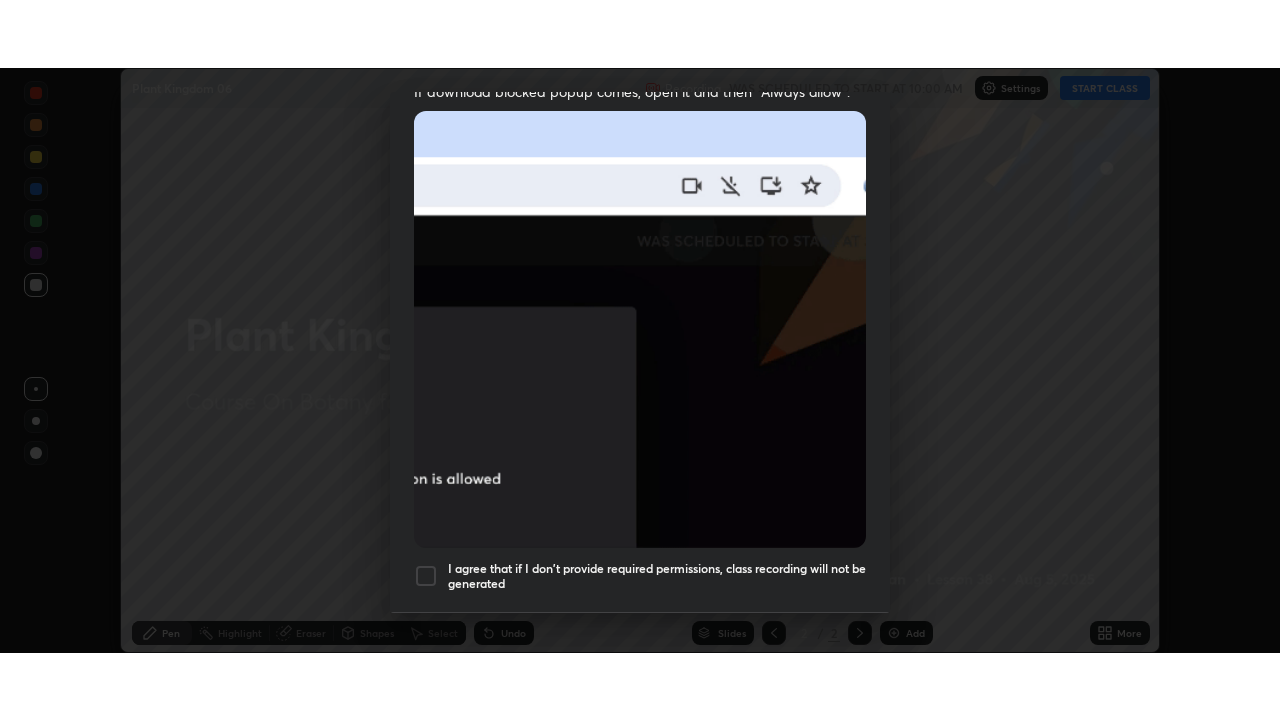 scroll, scrollTop: 479, scrollLeft: 0, axis: vertical 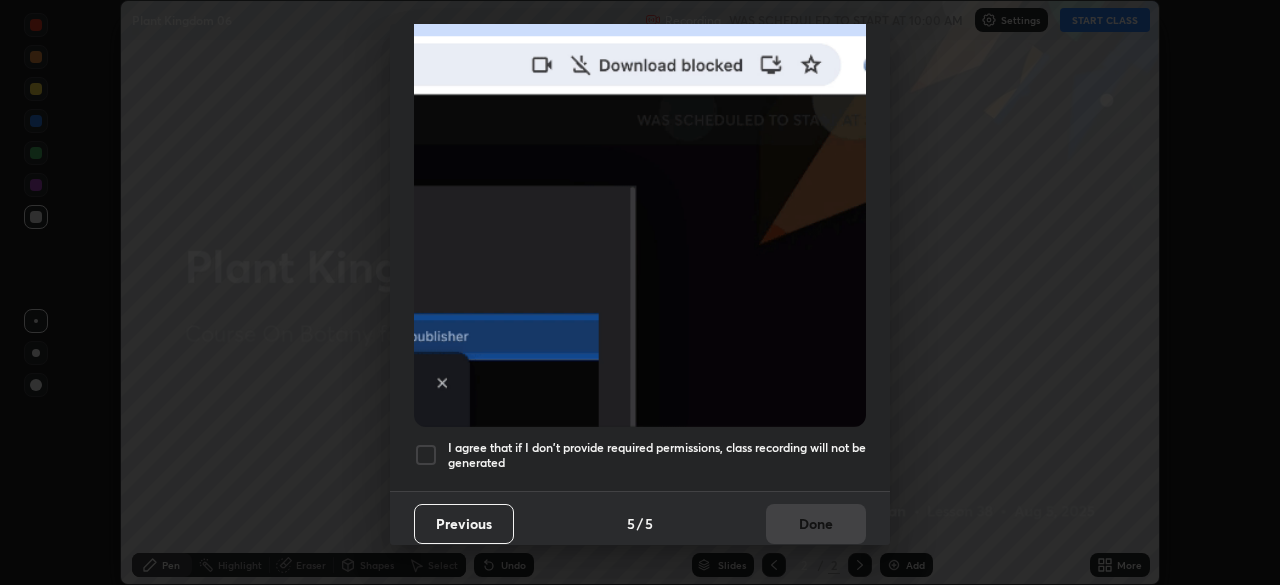 click at bounding box center [426, 455] 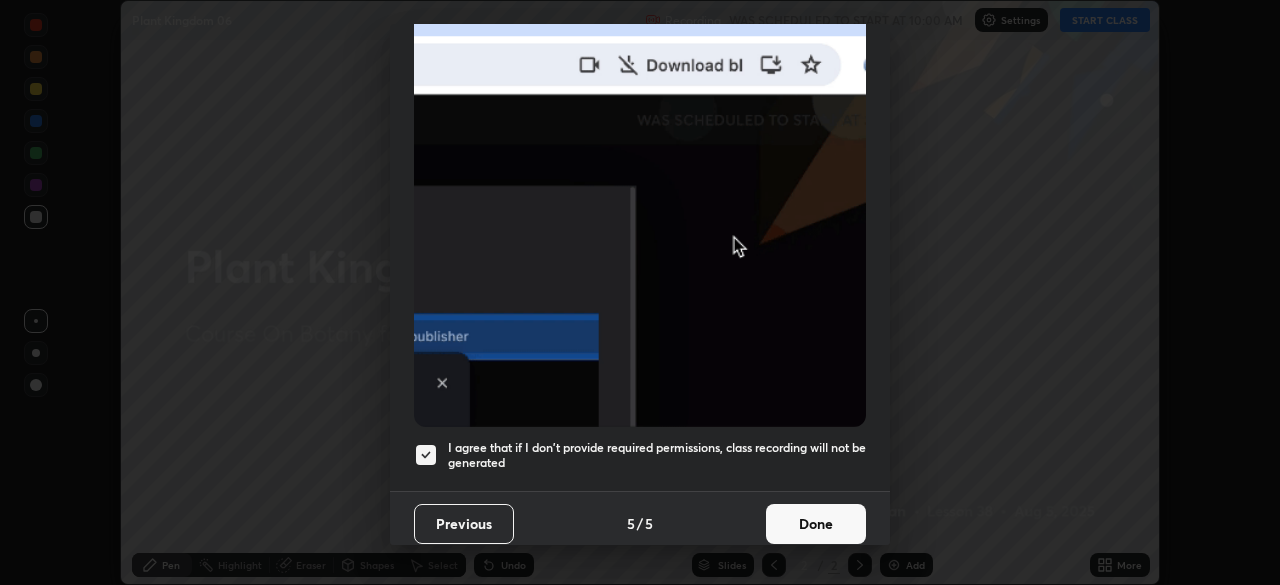click on "Done" at bounding box center [816, 524] 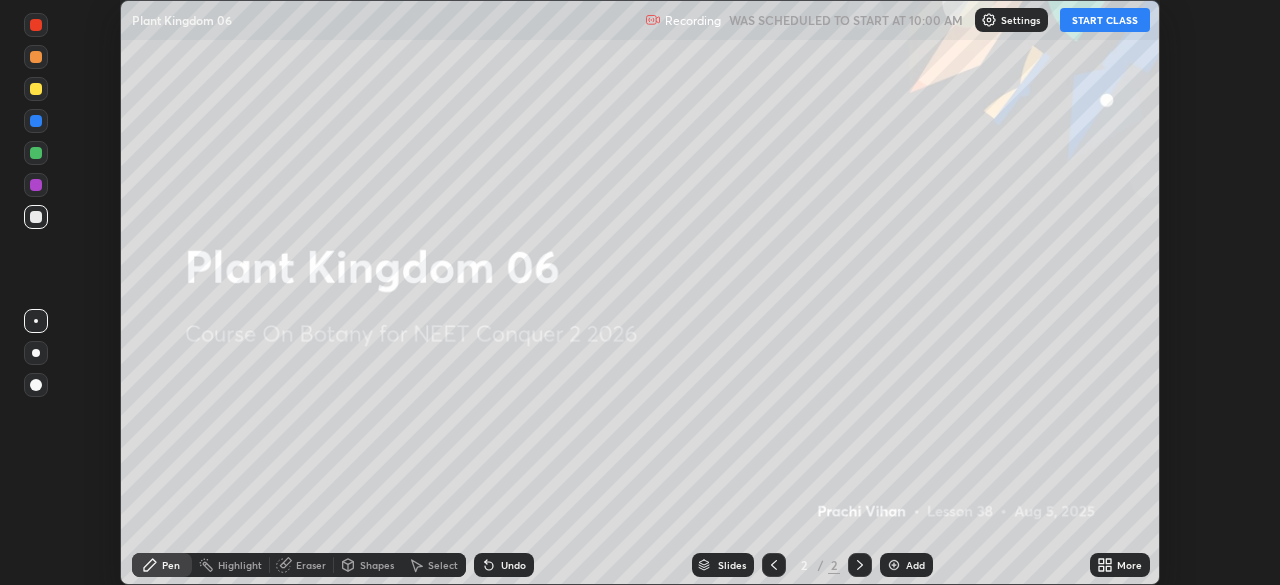 click on "START CLASS" at bounding box center (1105, 20) 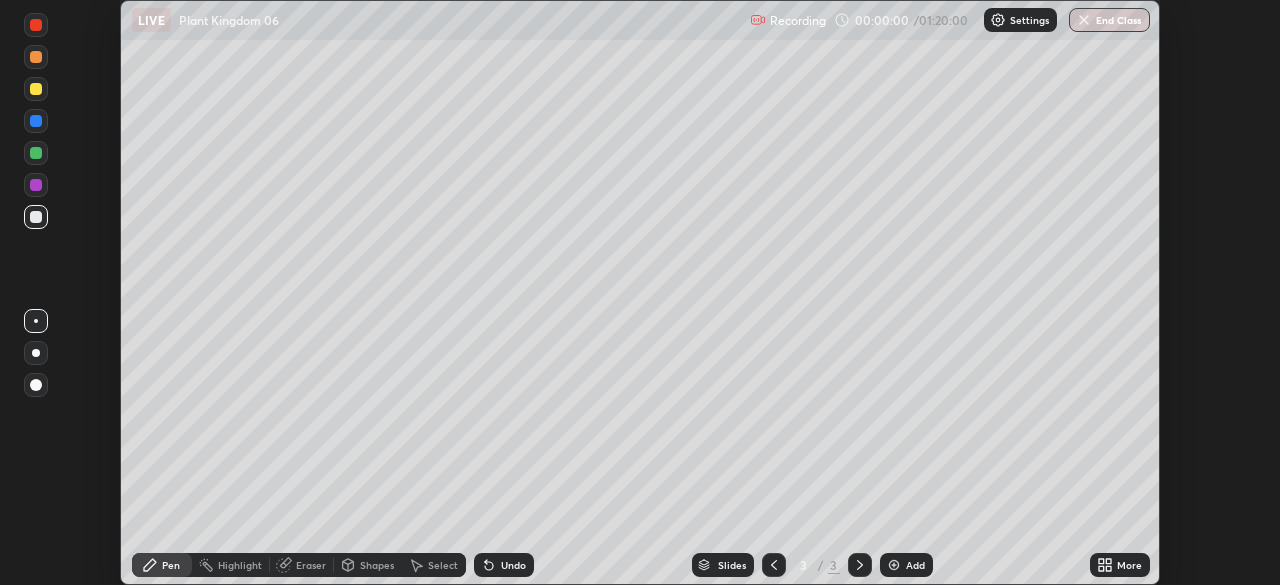 click on "More" at bounding box center (1120, 565) 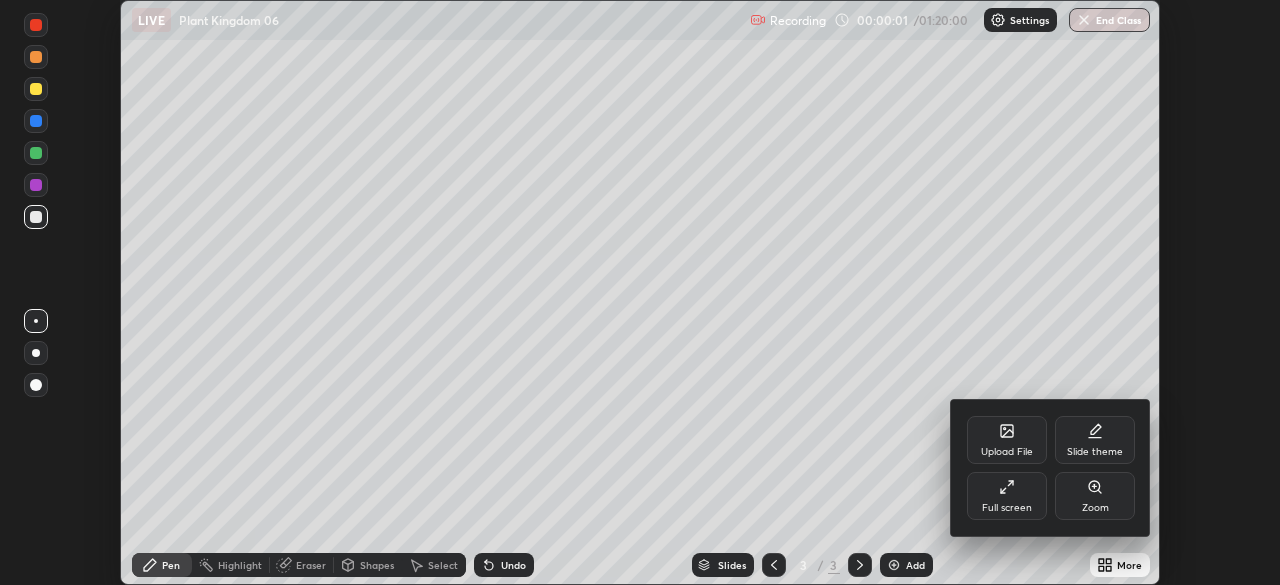 click 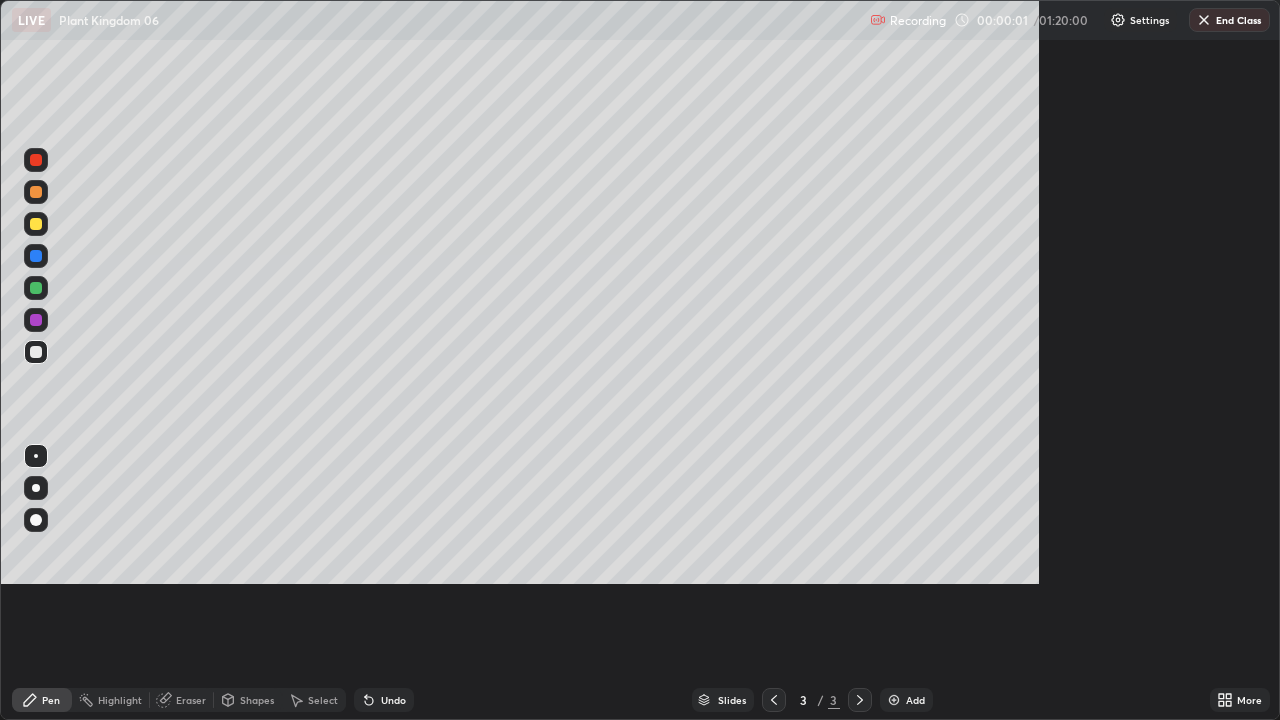 scroll, scrollTop: 99280, scrollLeft: 98720, axis: both 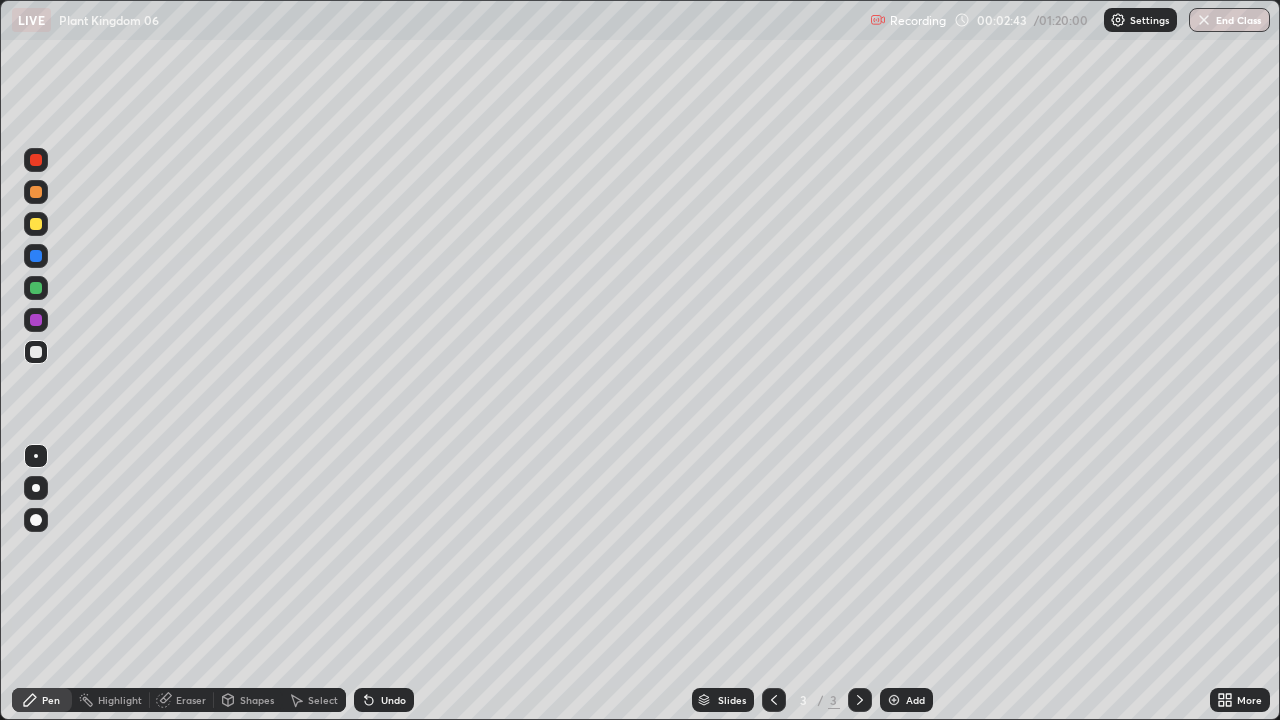 click at bounding box center [36, 224] 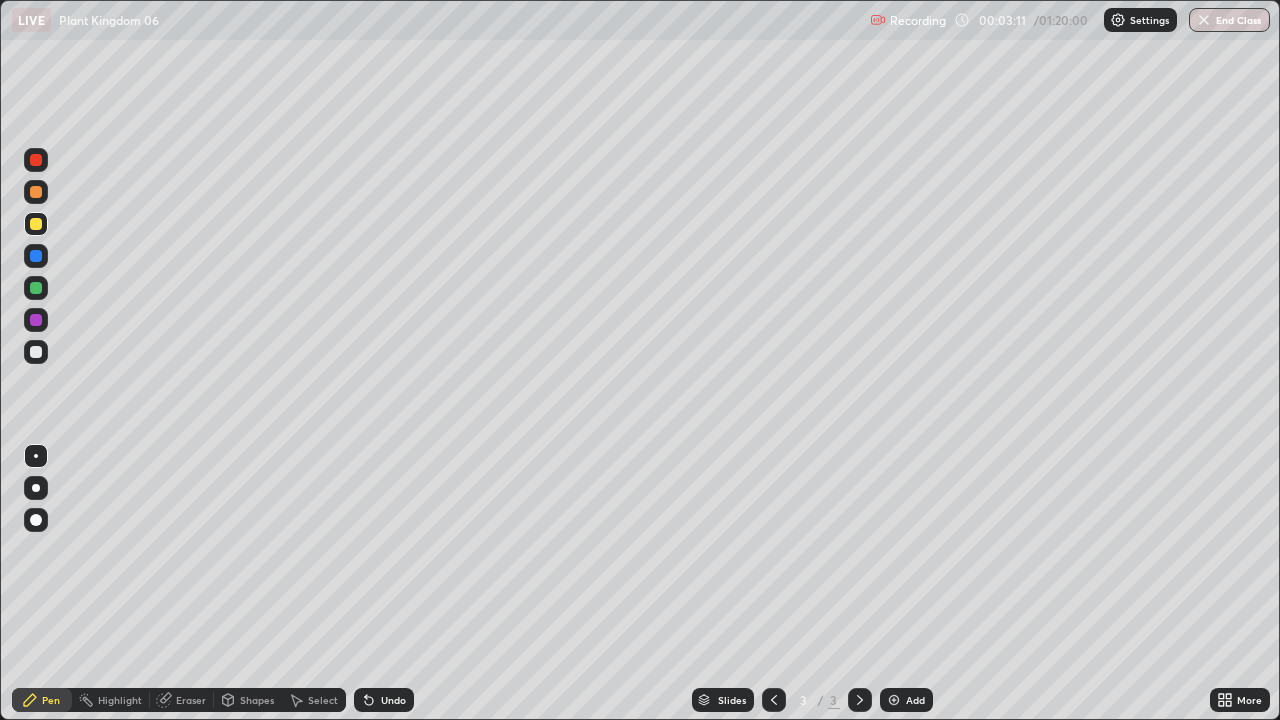 click 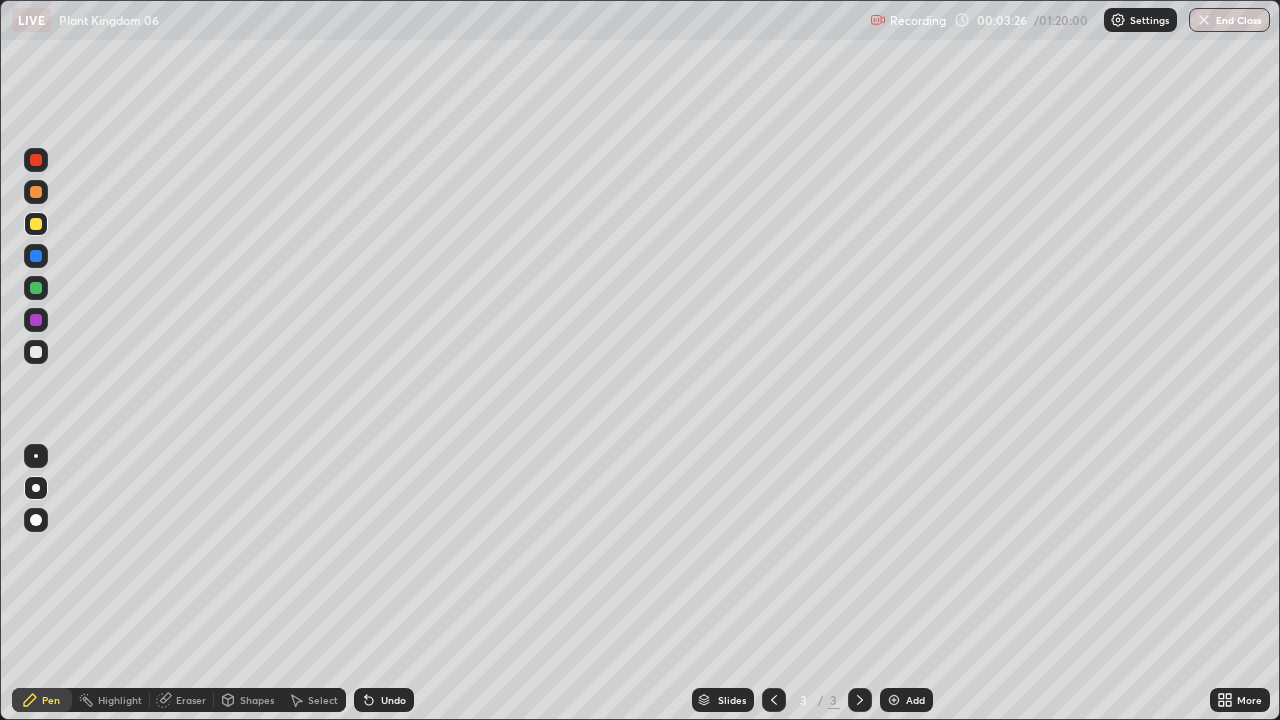 click on "Undo" at bounding box center (384, 700) 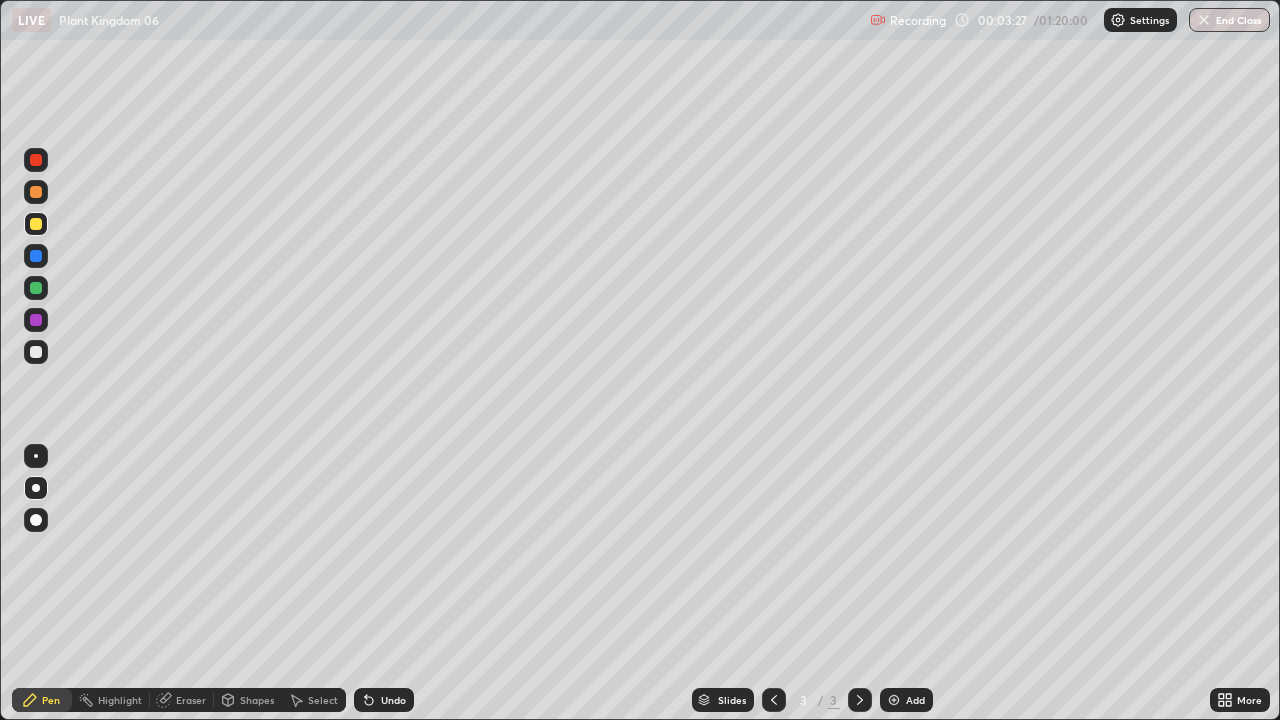 click on "Undo" at bounding box center (384, 700) 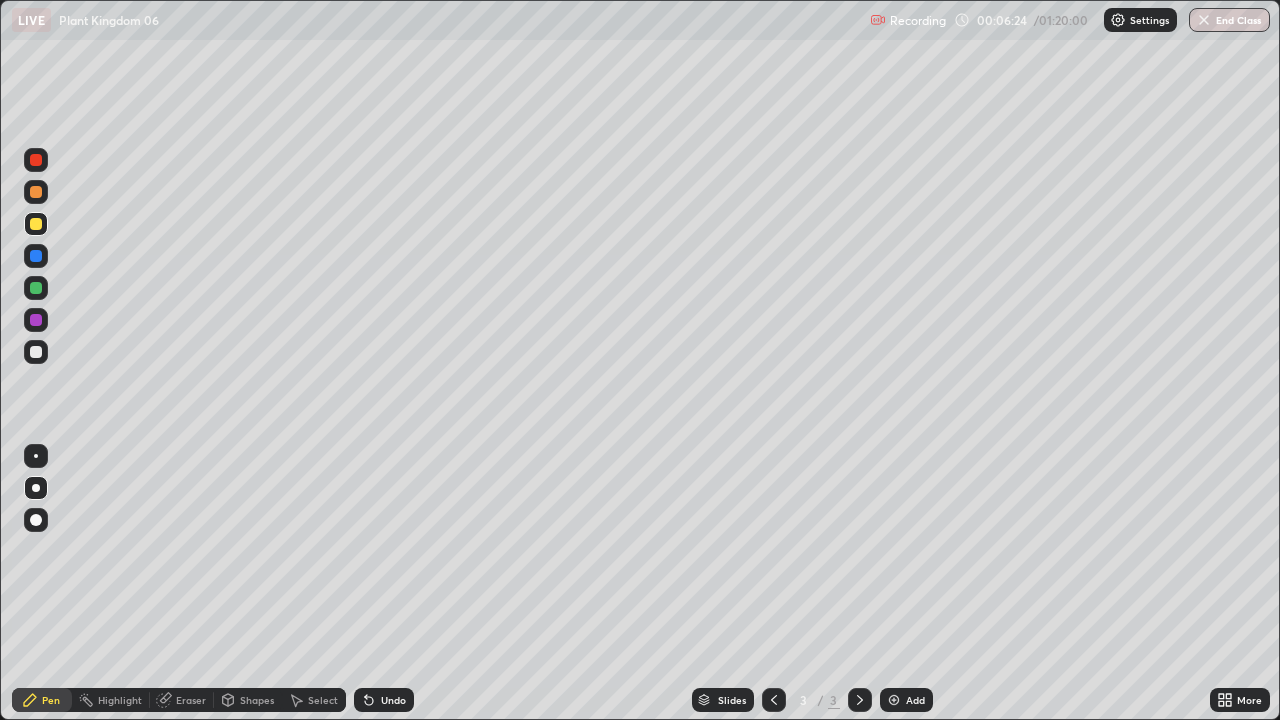 click on "Undo" at bounding box center [393, 700] 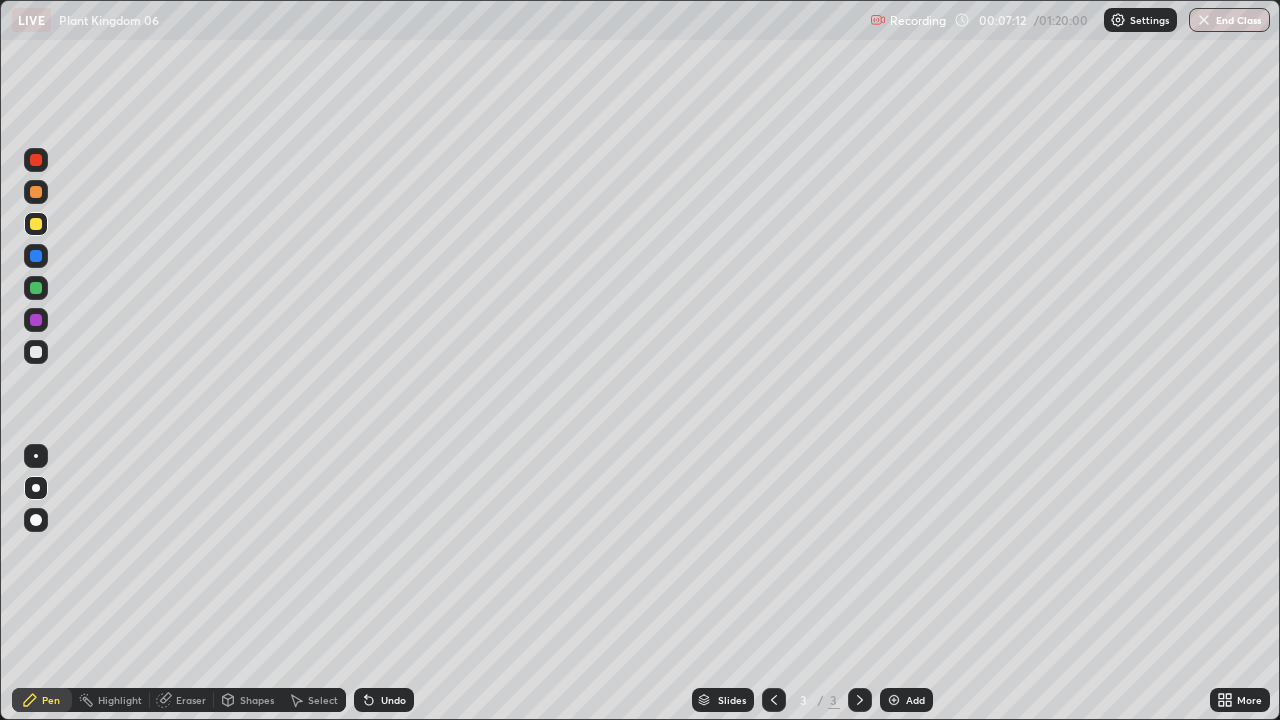 click on "Eraser" at bounding box center [191, 700] 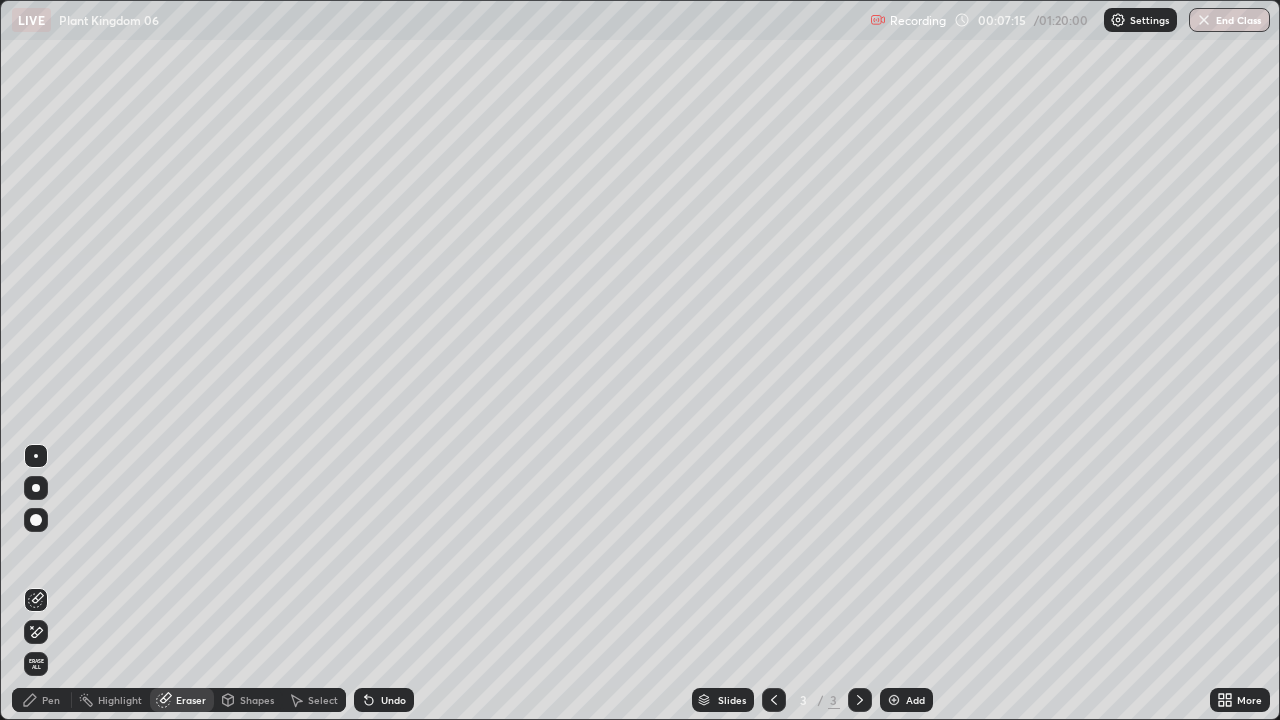 click 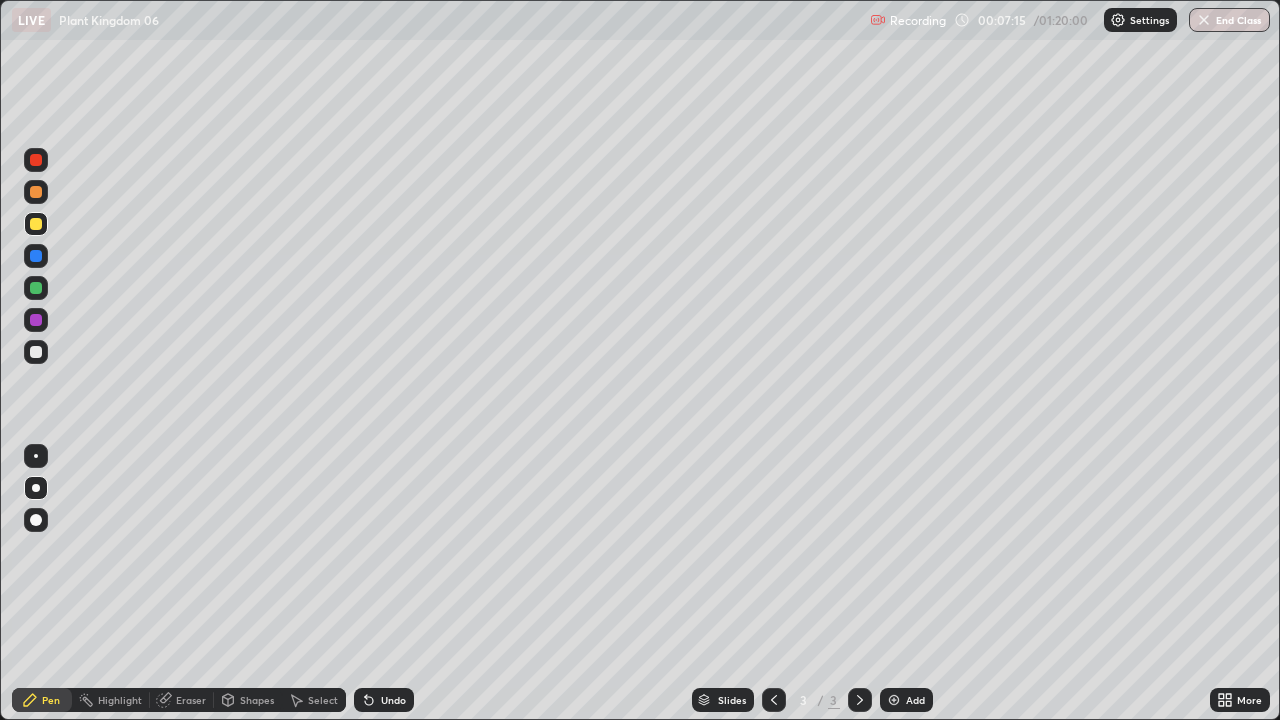 click 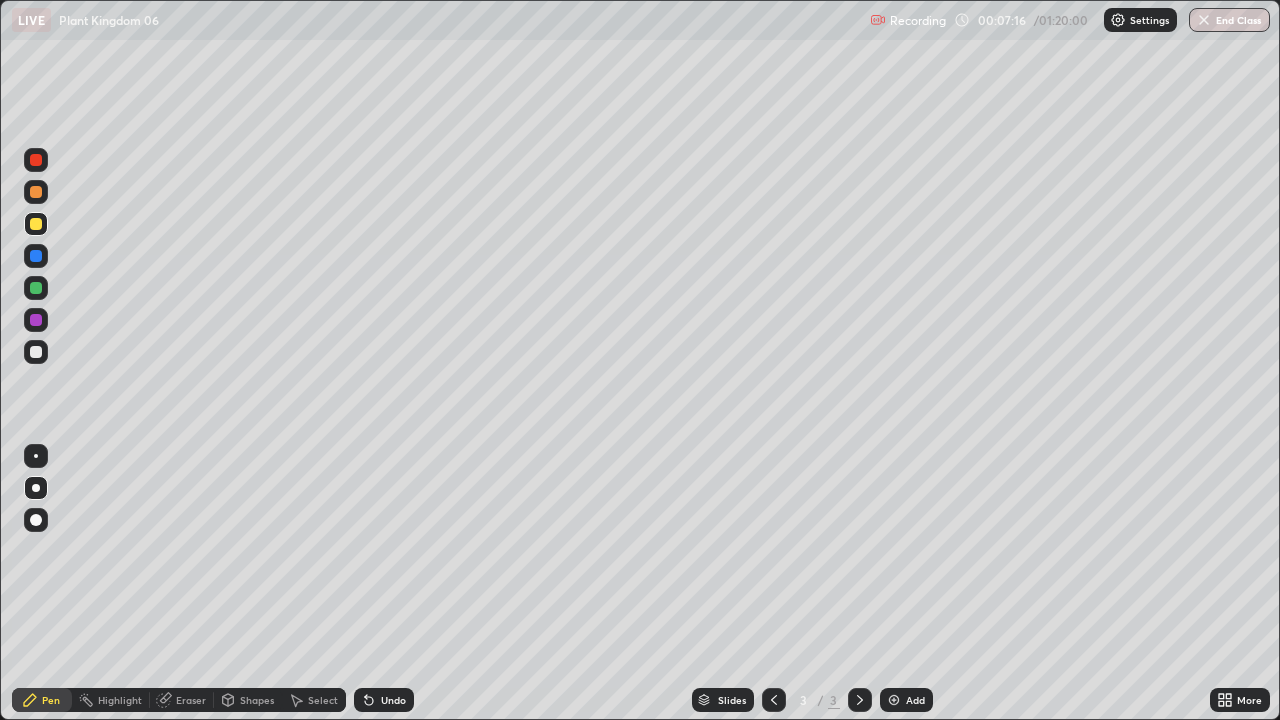 click 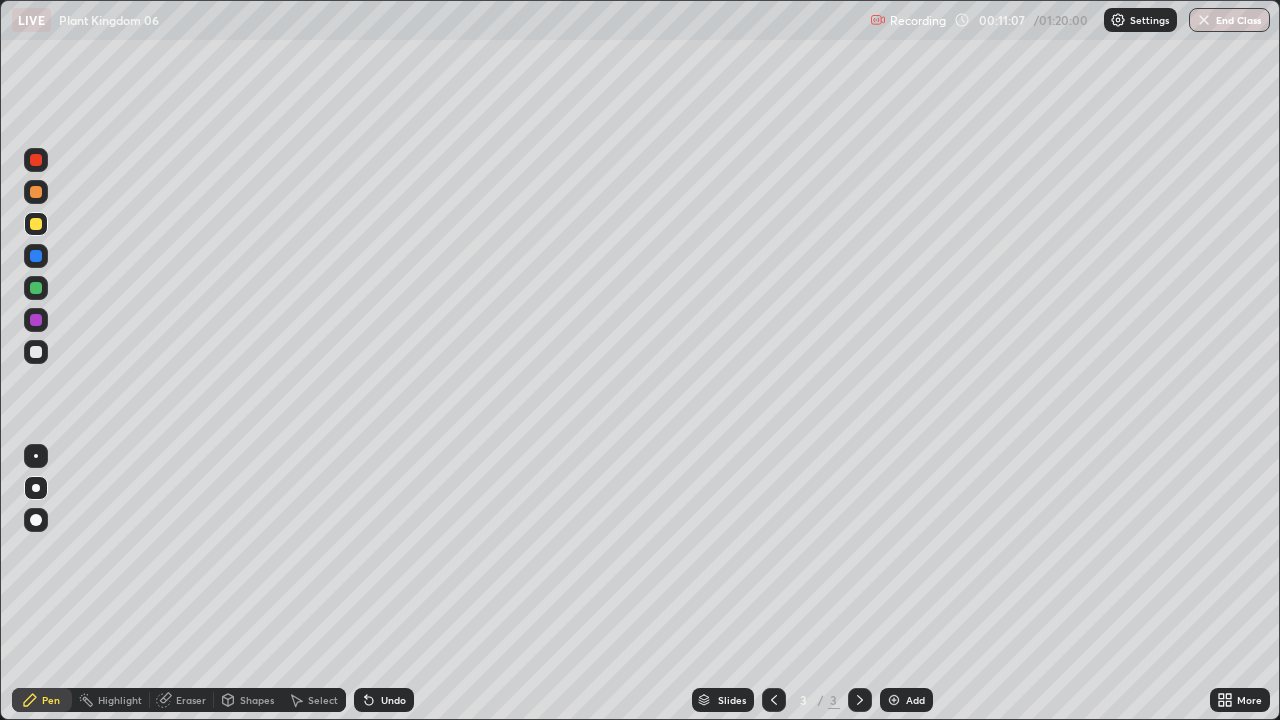 click at bounding box center [894, 700] 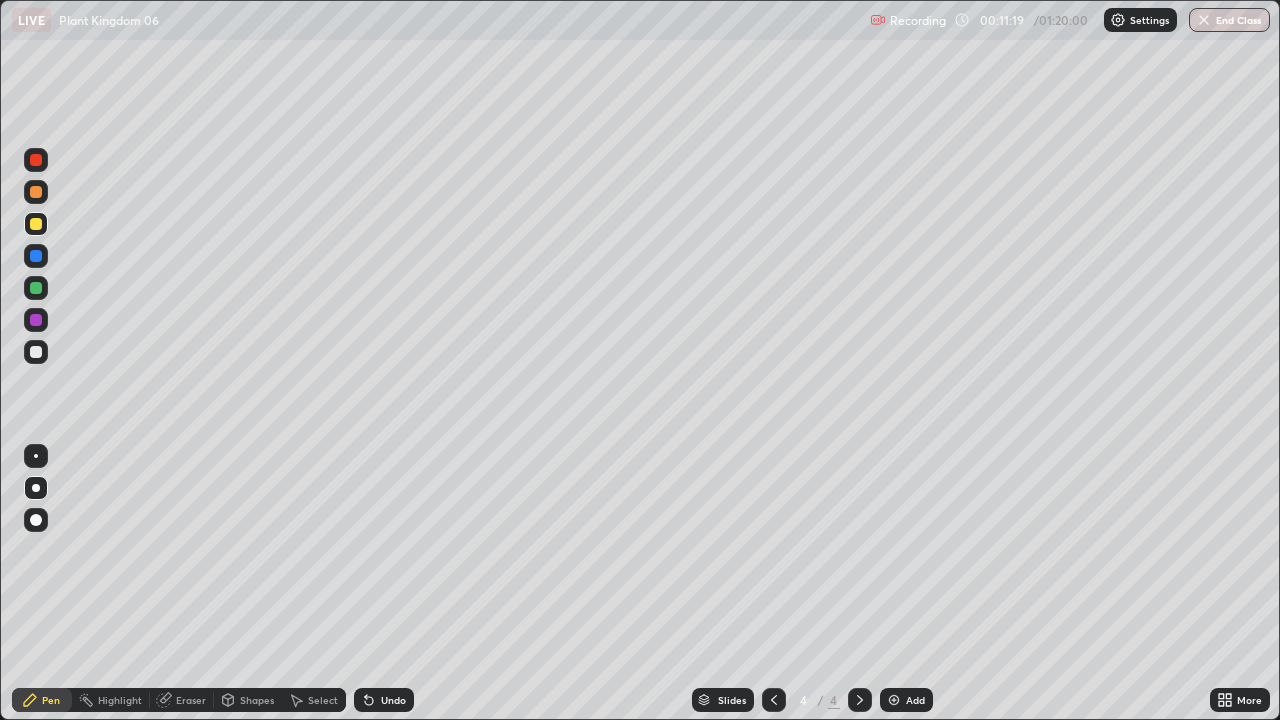 click 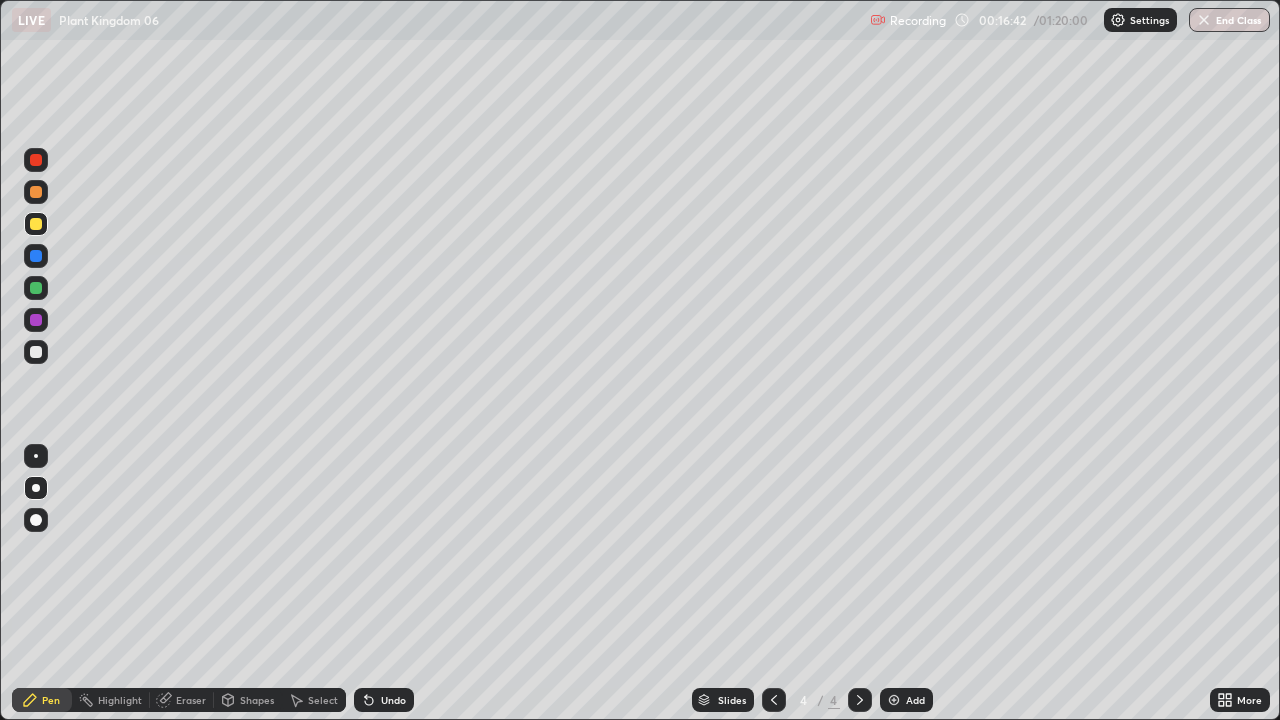 click on "Add" at bounding box center [906, 700] 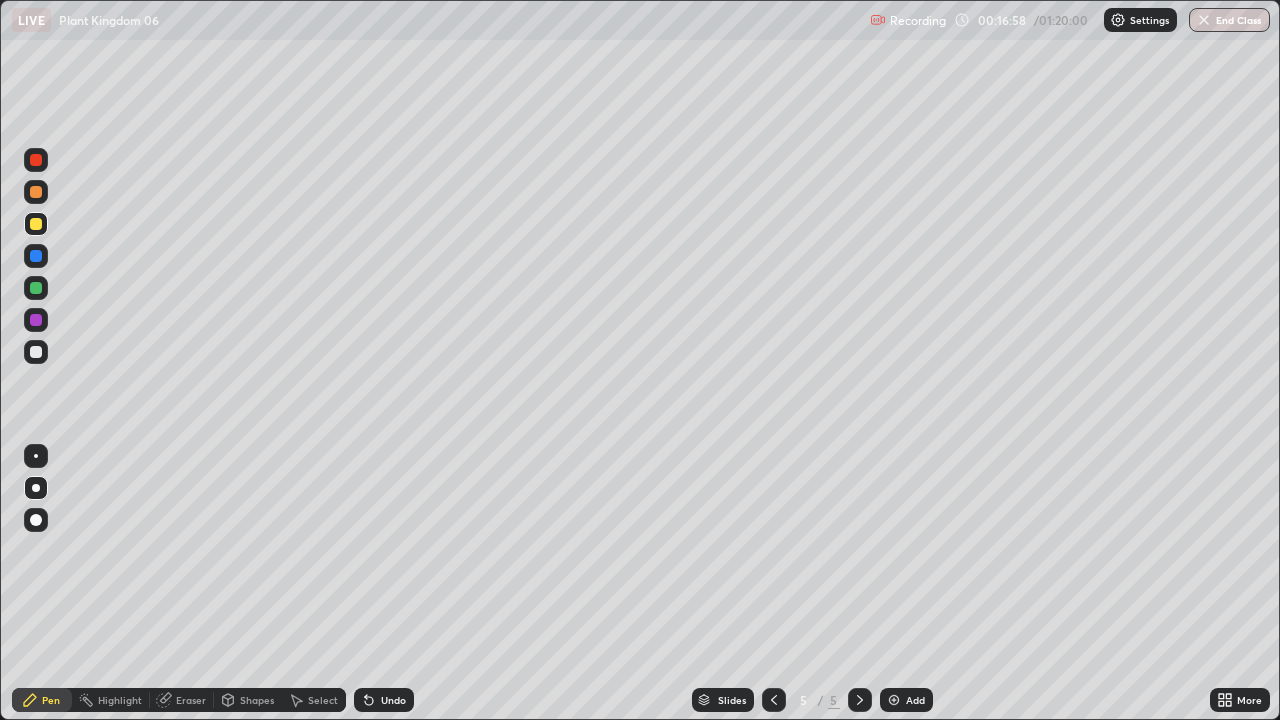 click on "Undo" at bounding box center [384, 700] 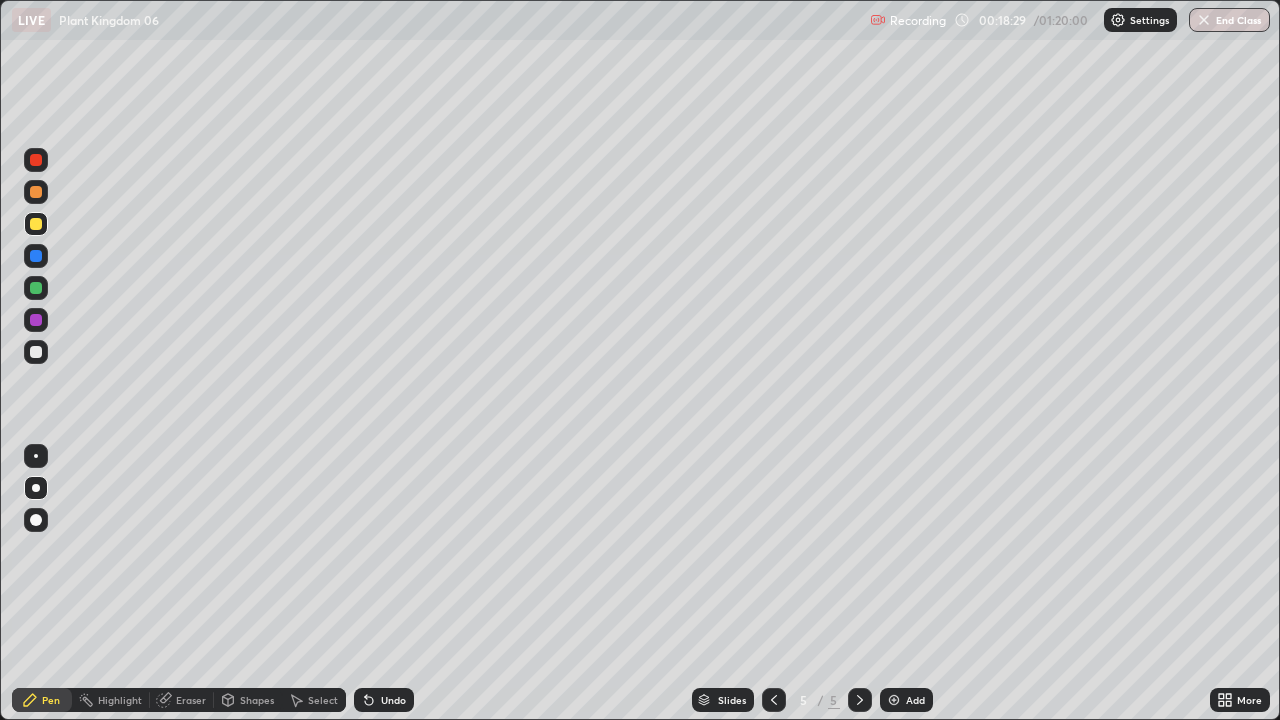 click 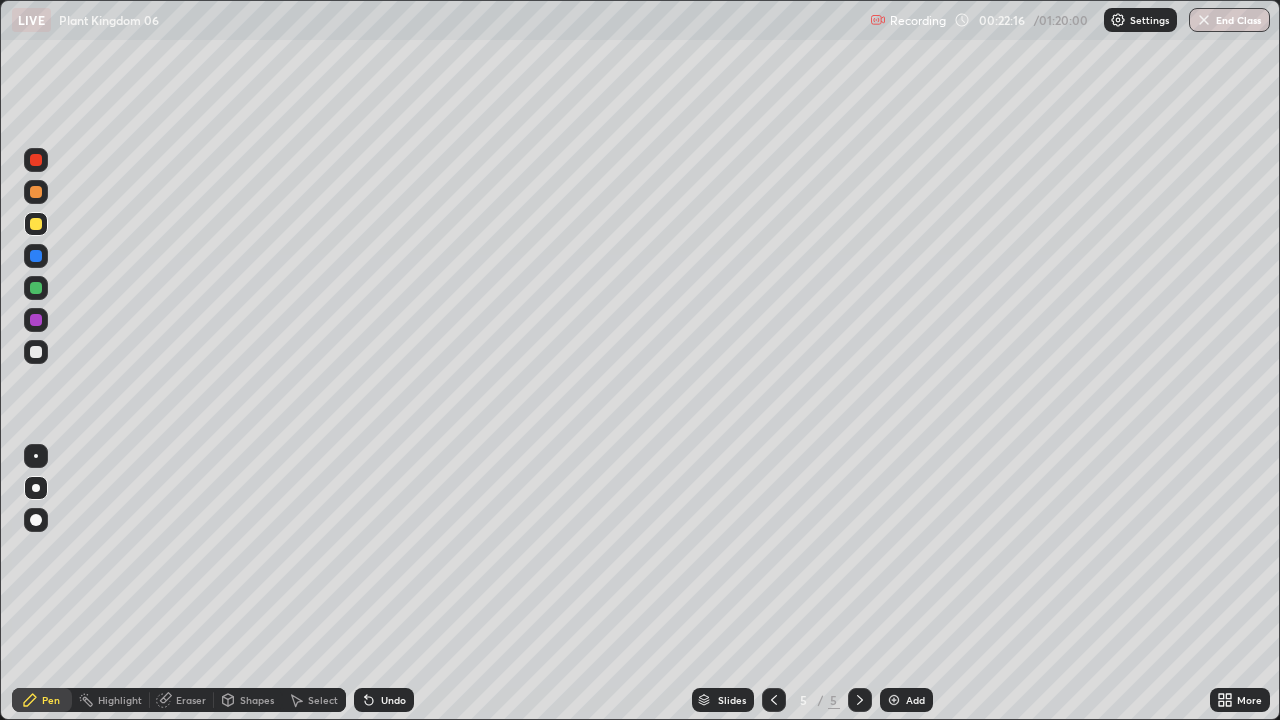 click on "Add" at bounding box center [906, 700] 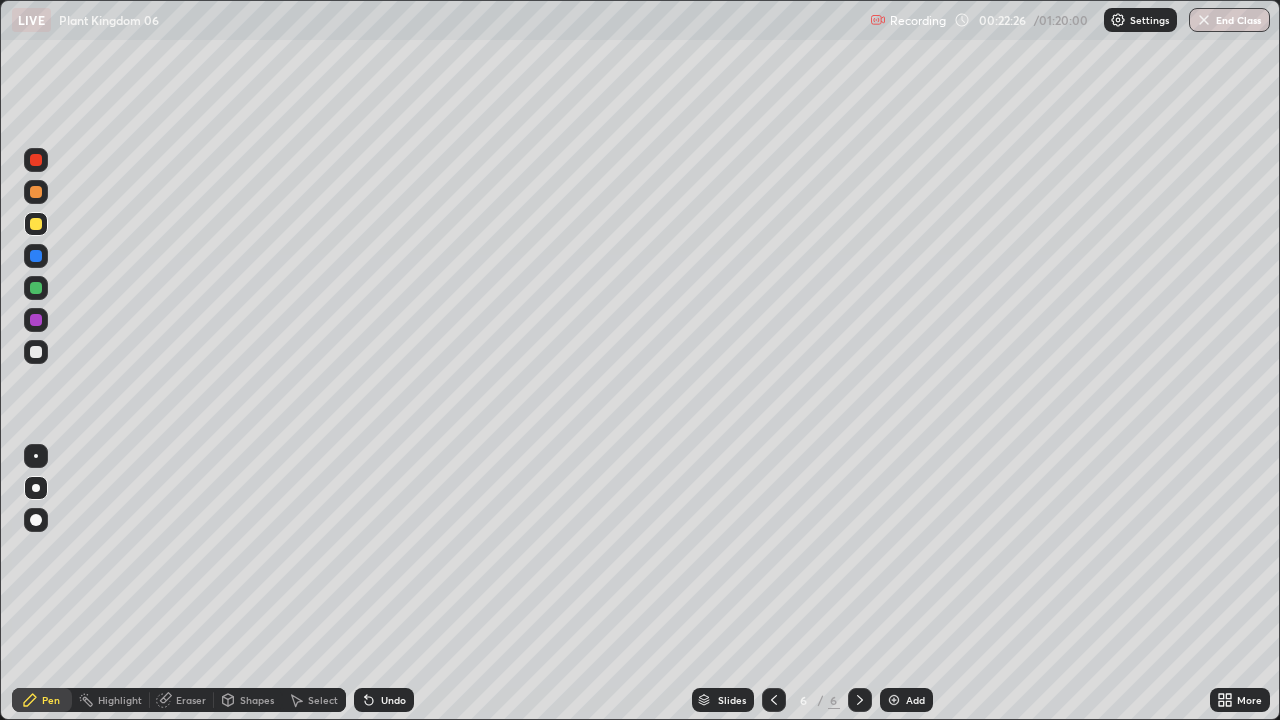 click at bounding box center (774, 700) 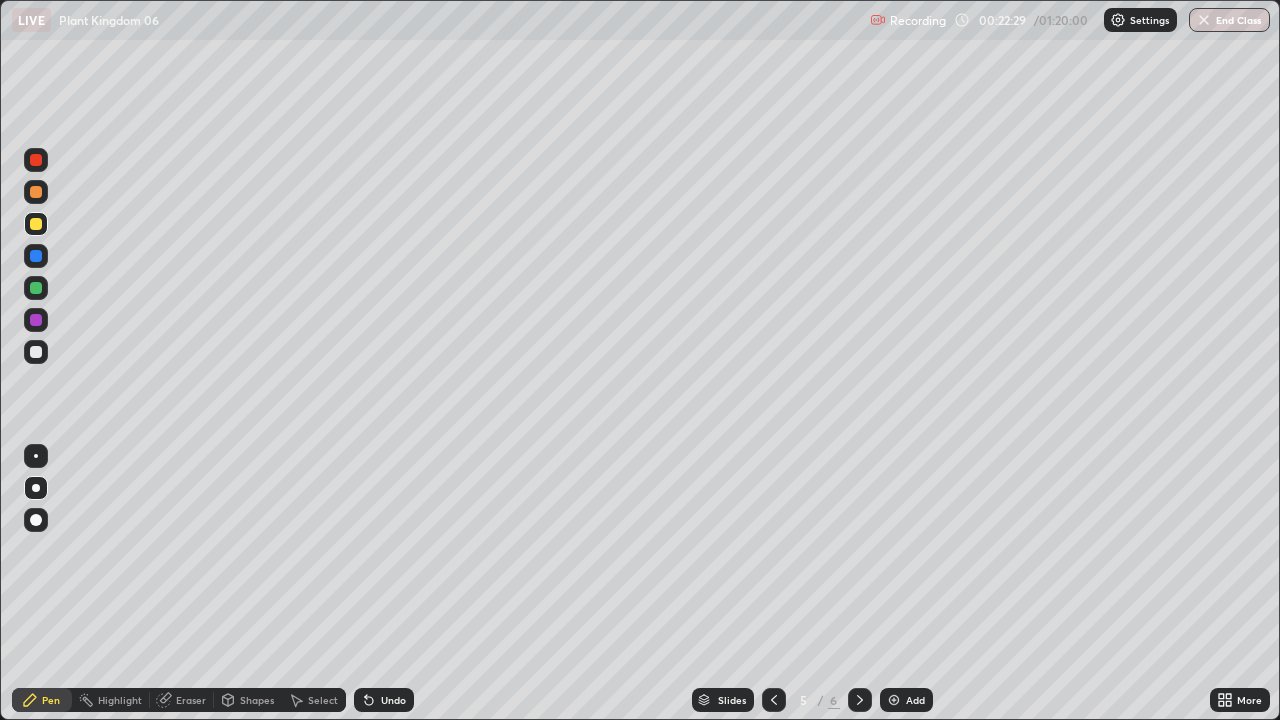 click 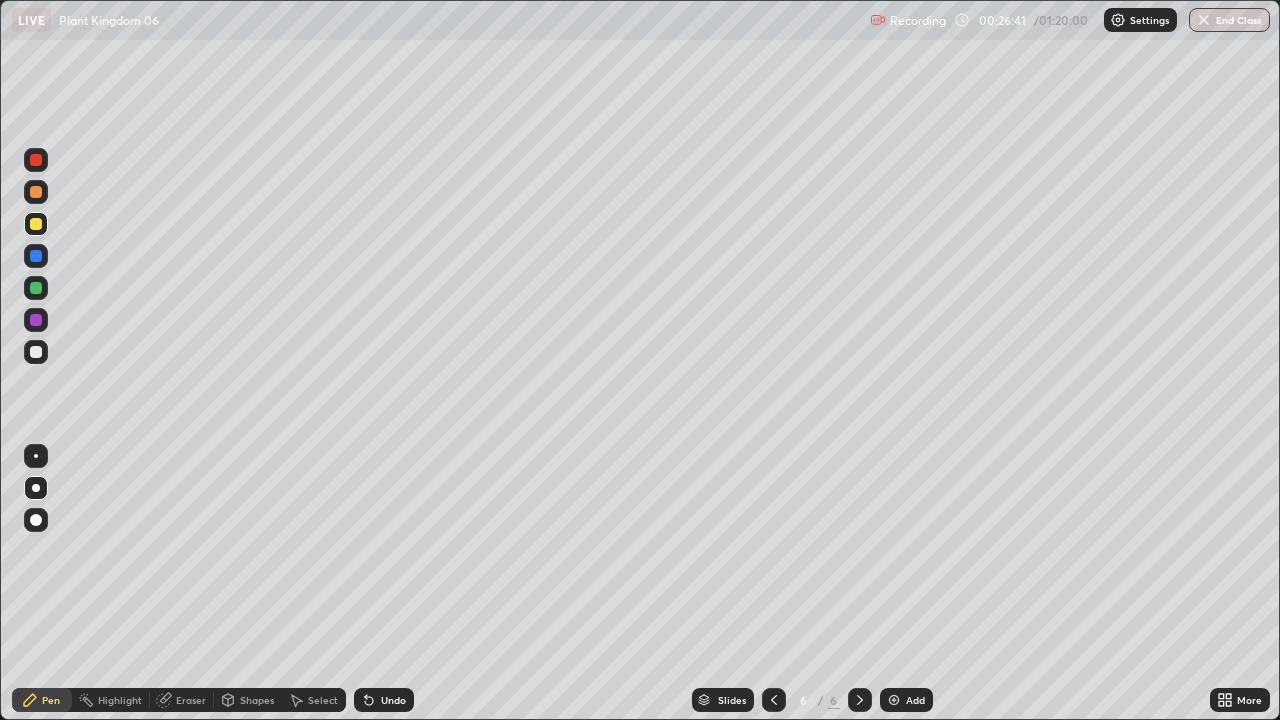click on "Add" at bounding box center [915, 700] 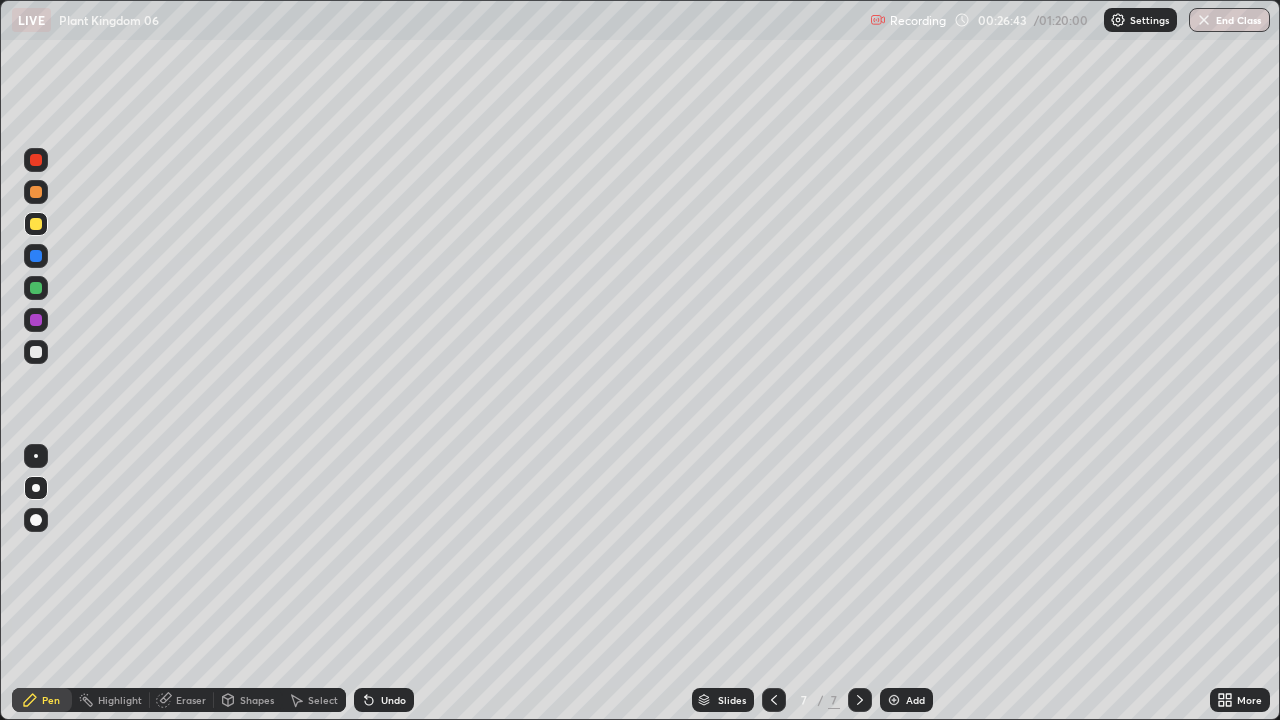 click on "Shapes" at bounding box center [257, 700] 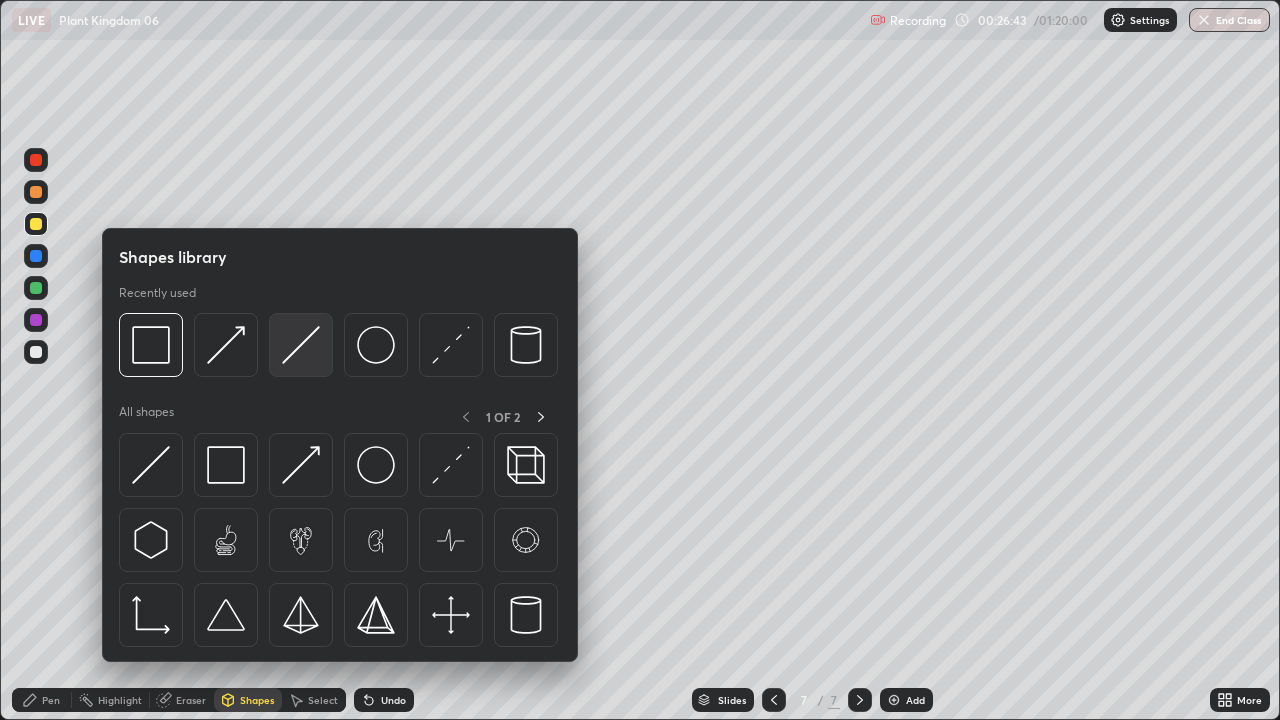 click at bounding box center [301, 345] 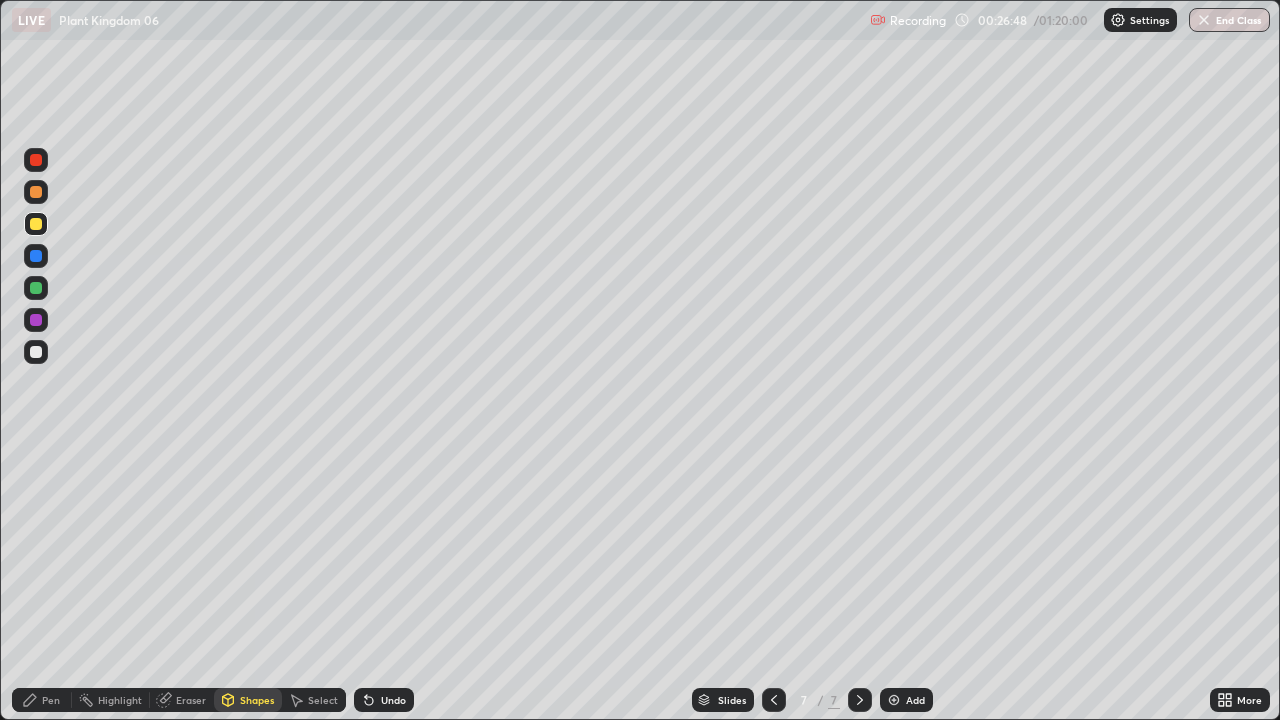 click 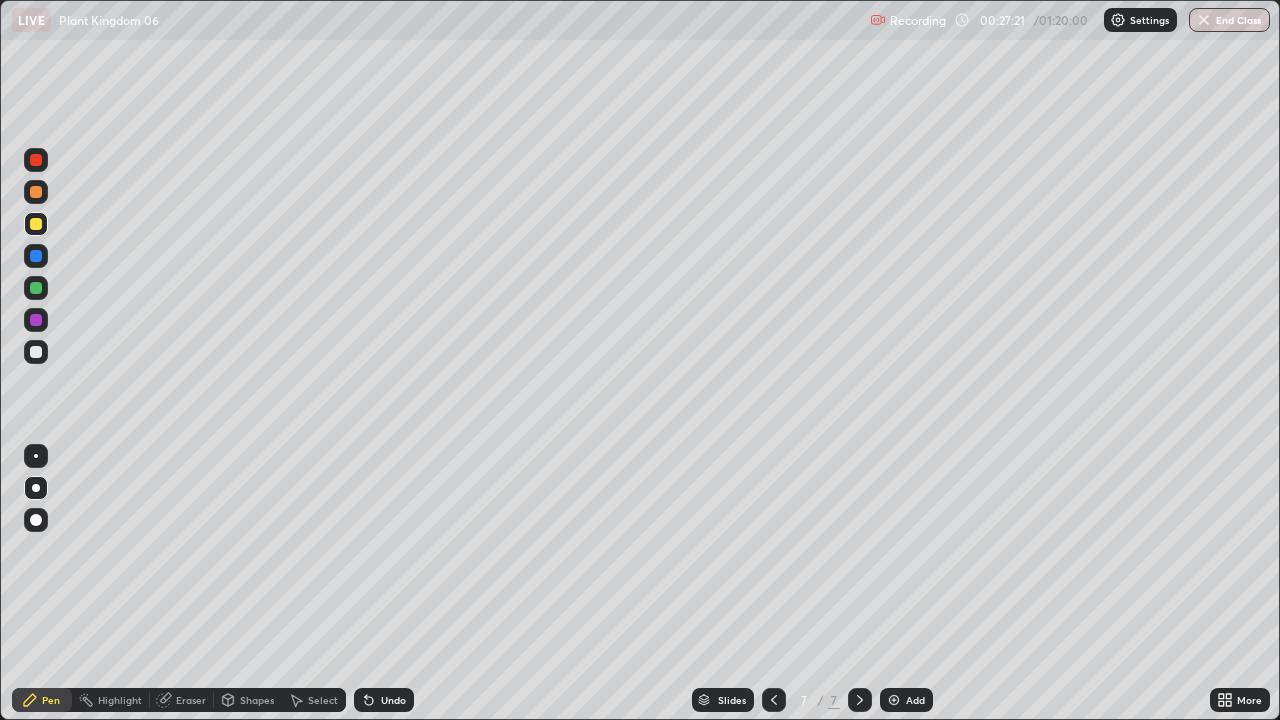 click at bounding box center [36, 352] 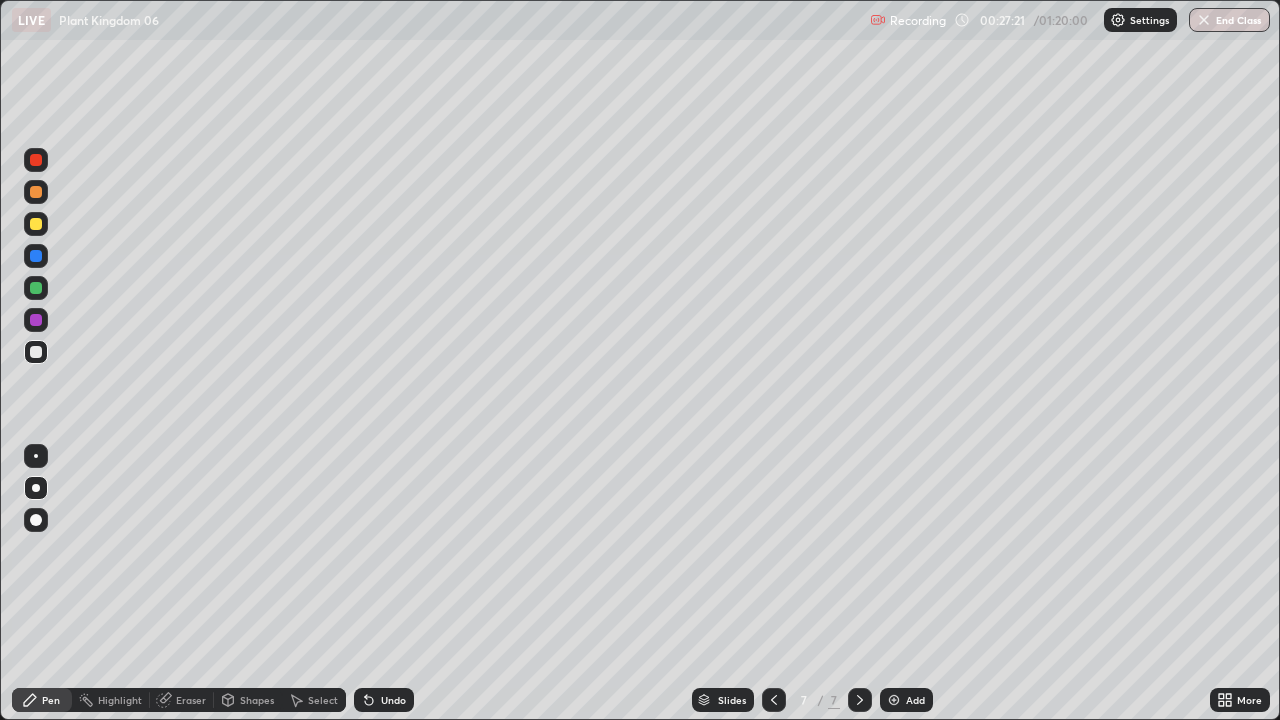 click at bounding box center (36, 352) 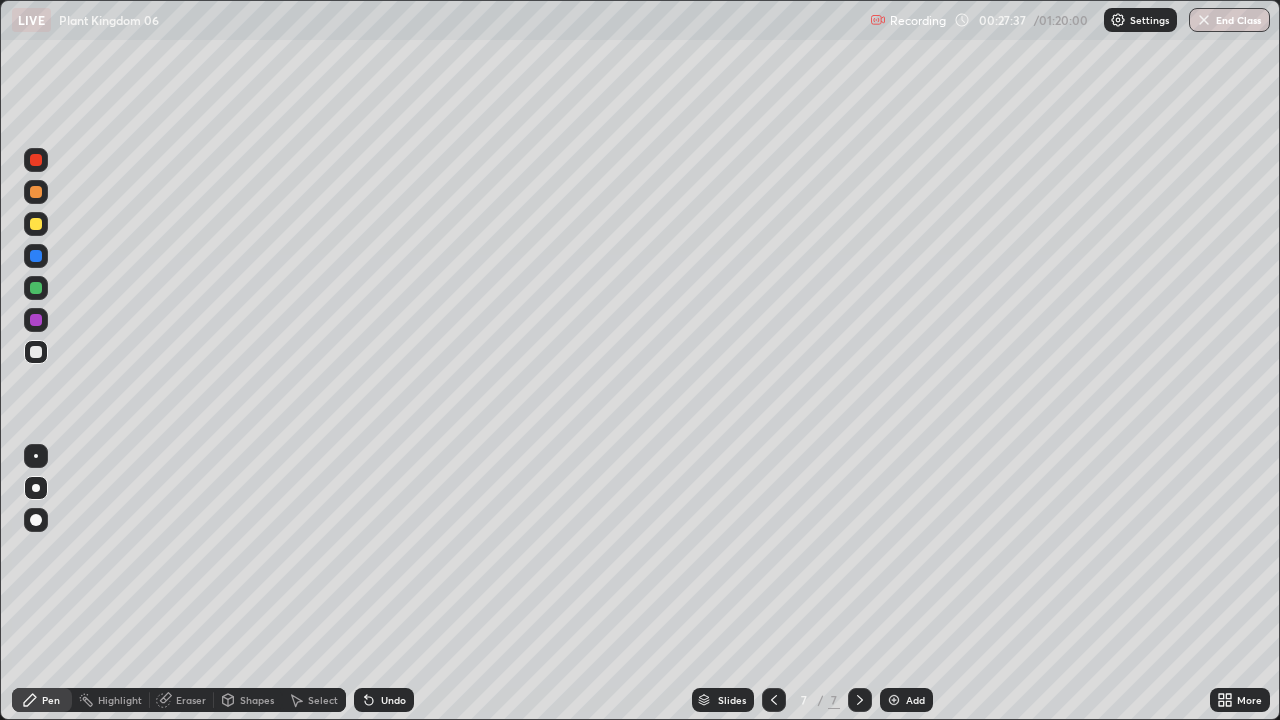 click at bounding box center [36, 224] 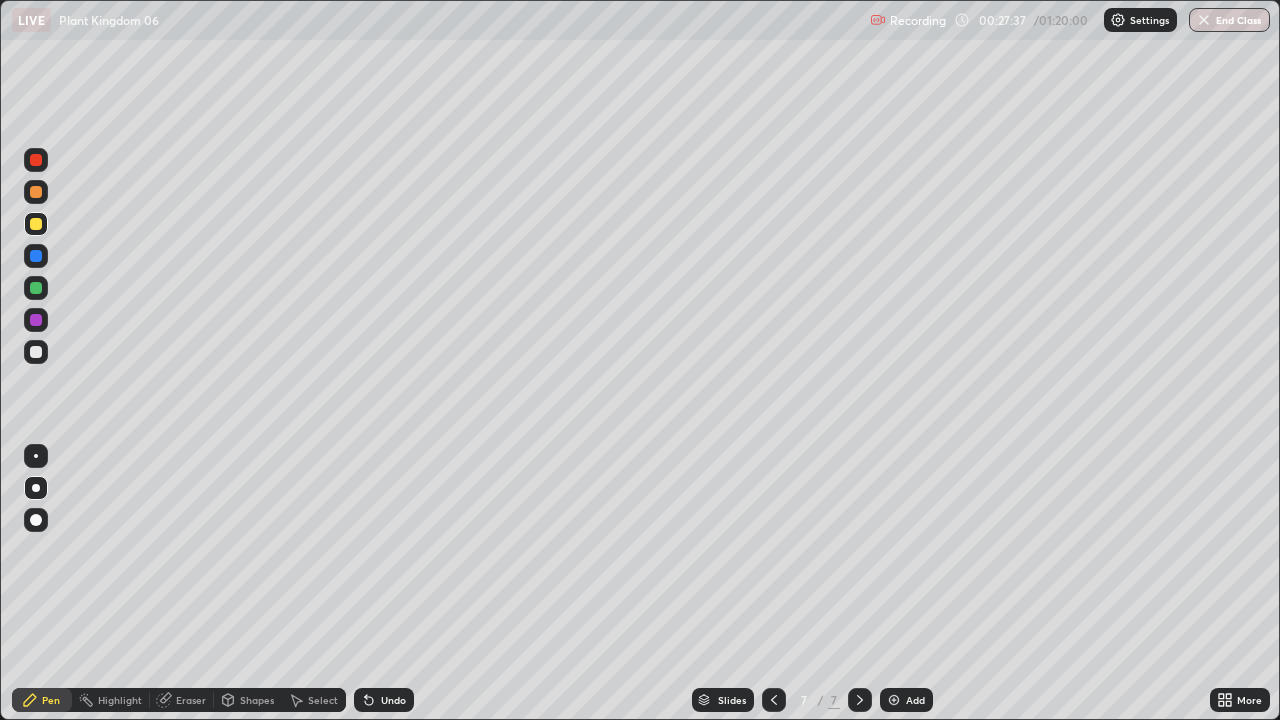 click at bounding box center (36, 224) 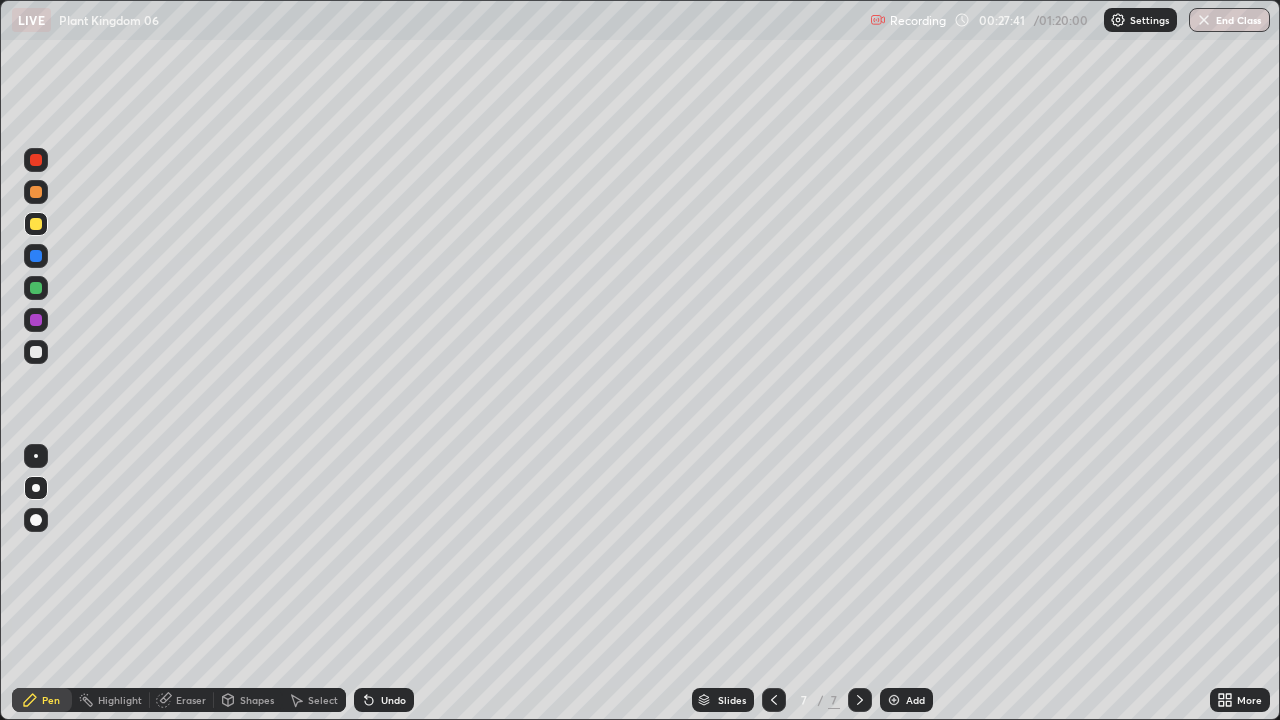 click on "Undo" at bounding box center [384, 700] 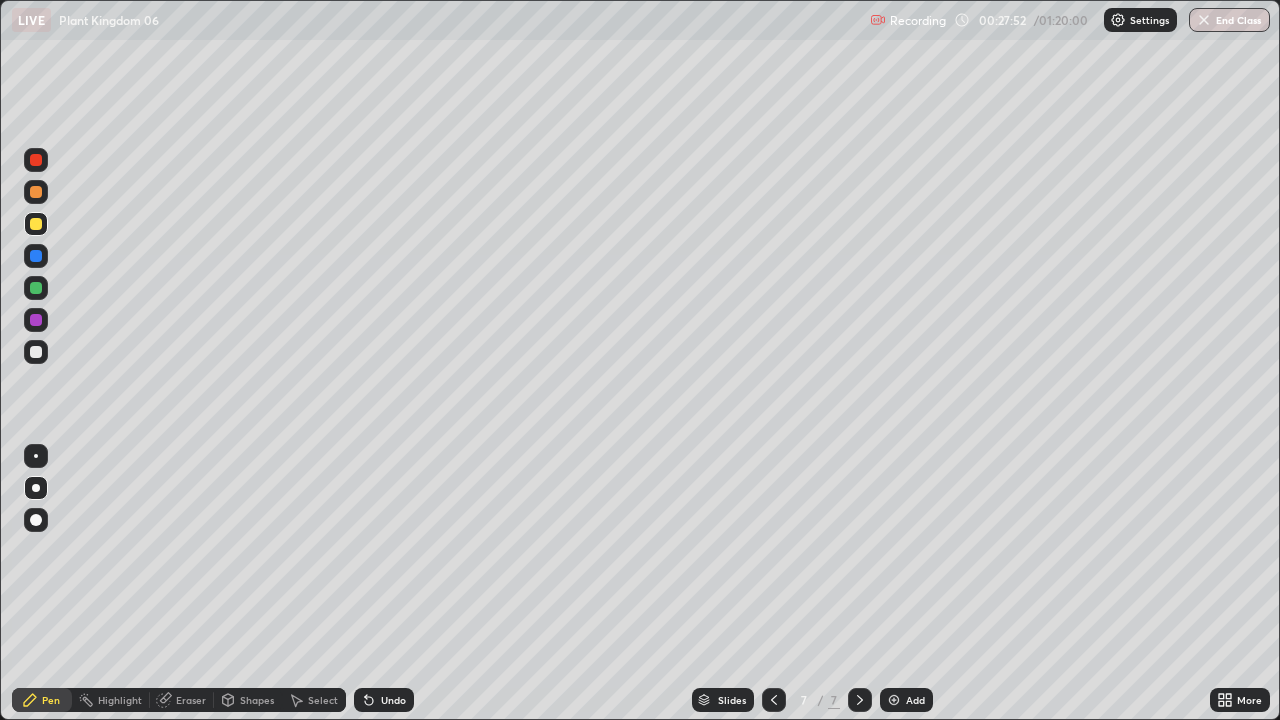 click at bounding box center (36, 288) 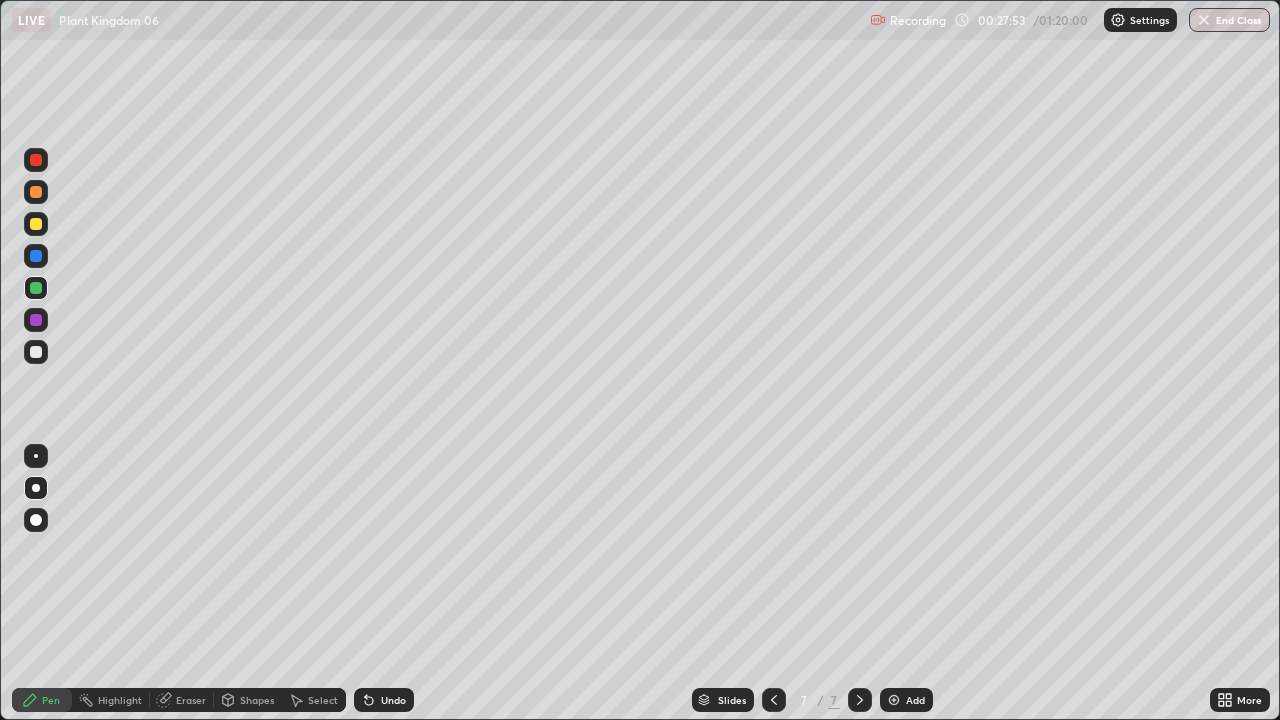 click at bounding box center [36, 288] 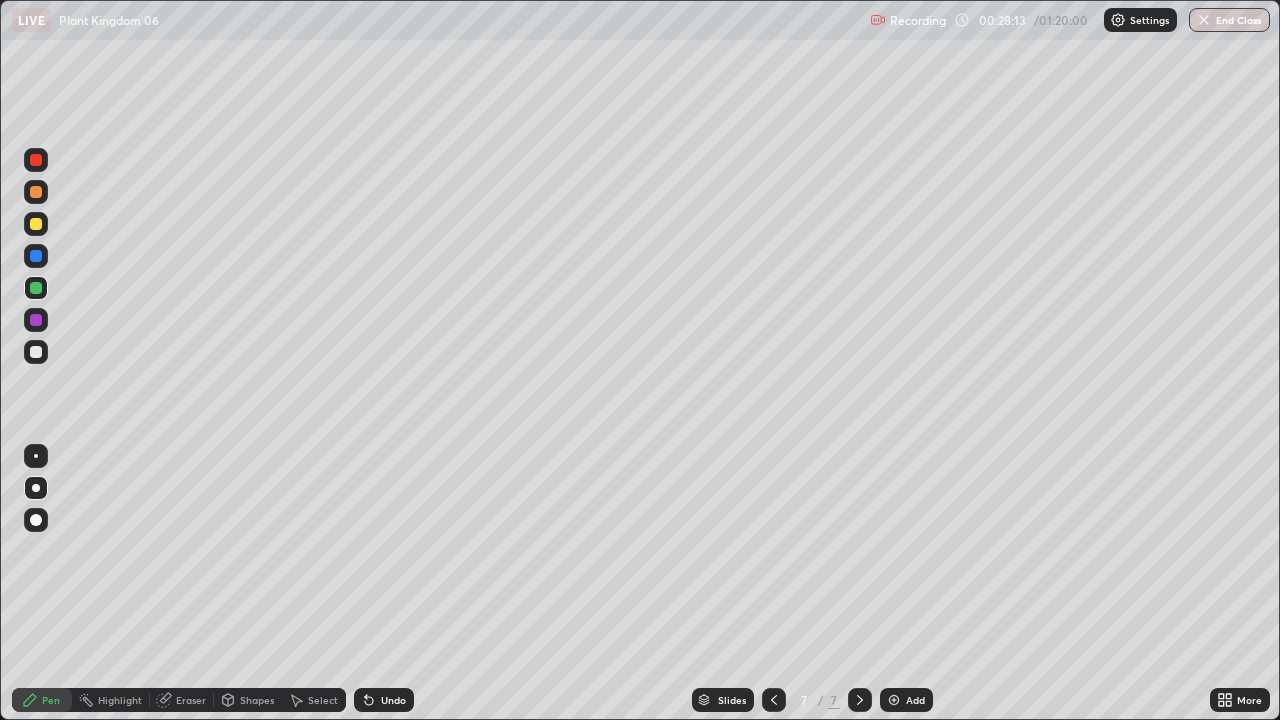 click at bounding box center (36, 352) 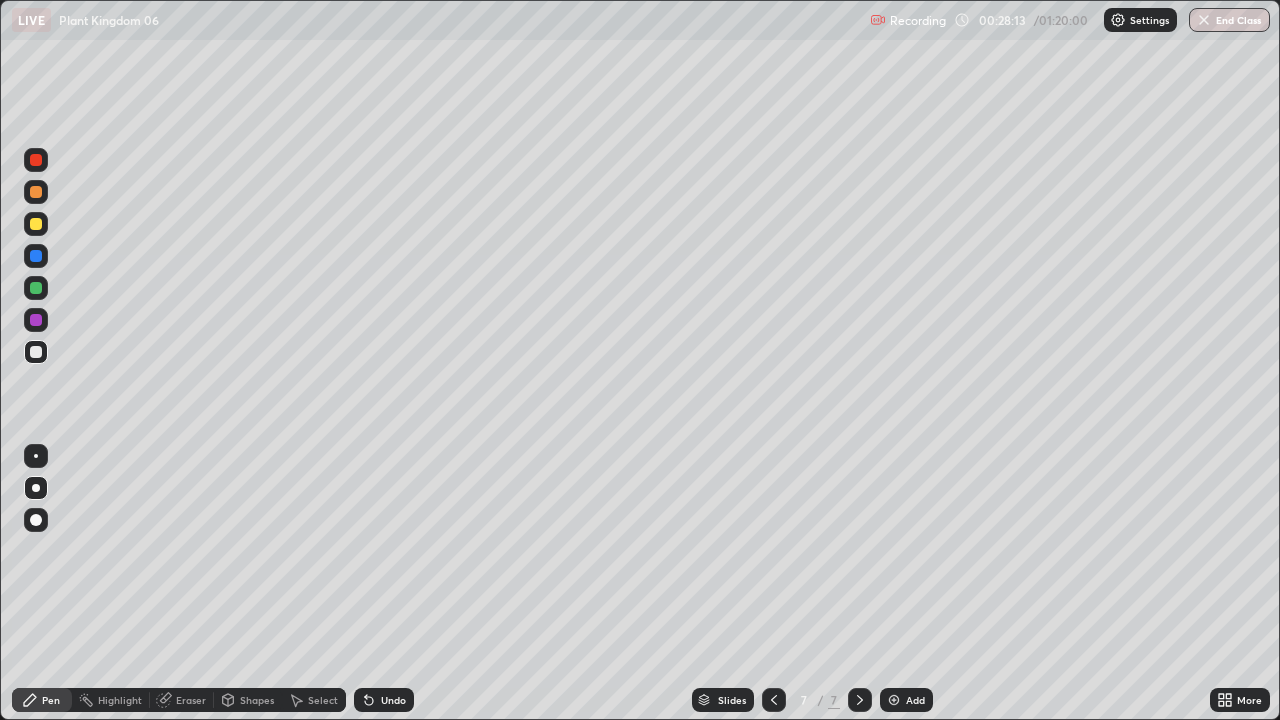 click at bounding box center [36, 352] 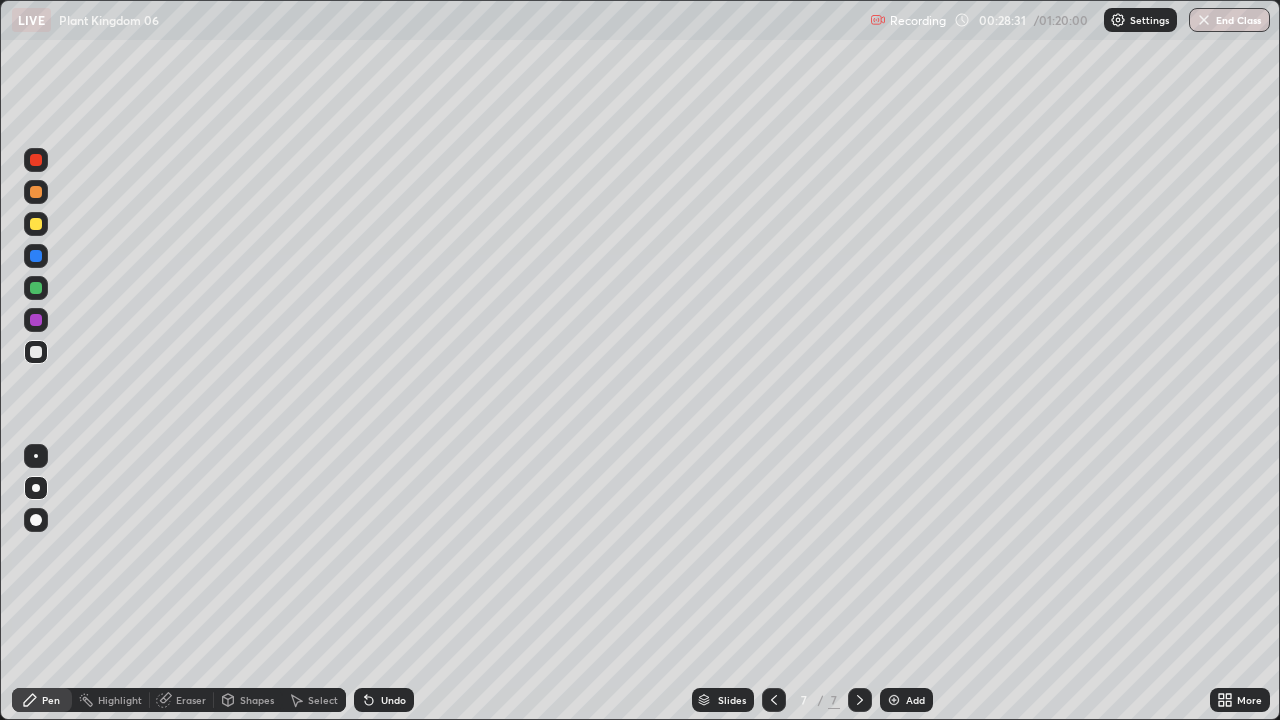 click at bounding box center [36, 320] 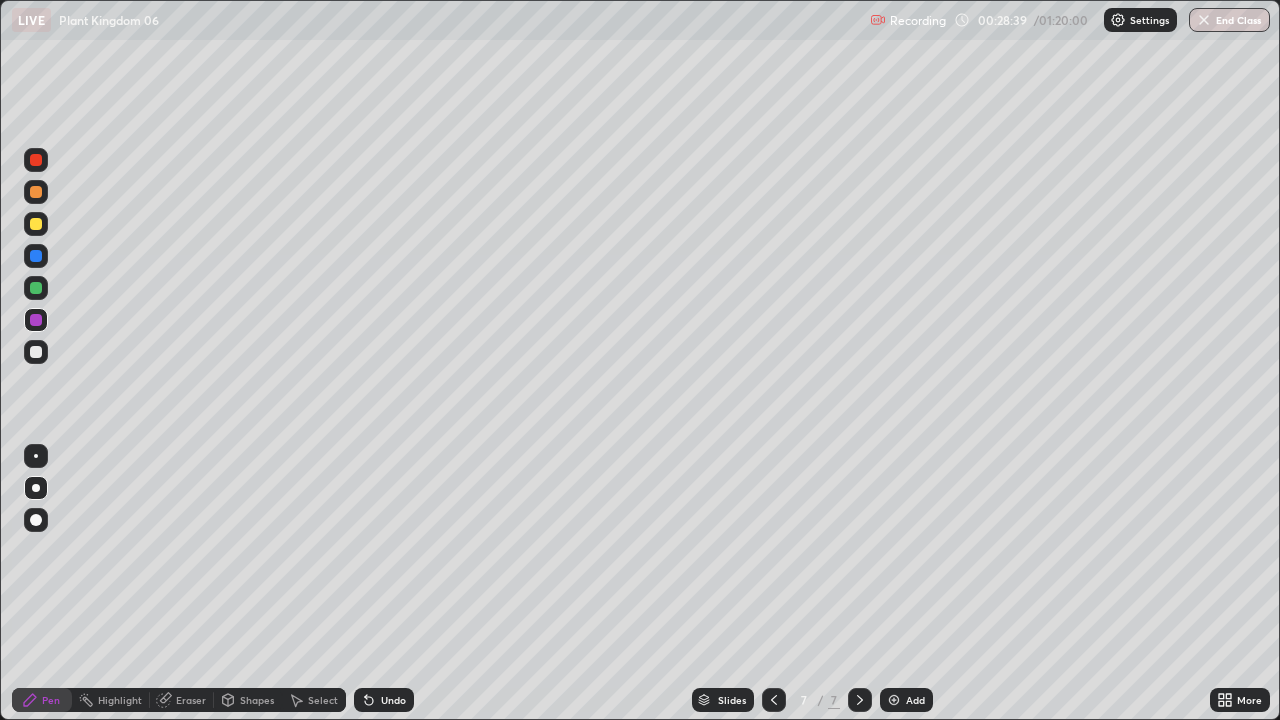 click at bounding box center (36, 352) 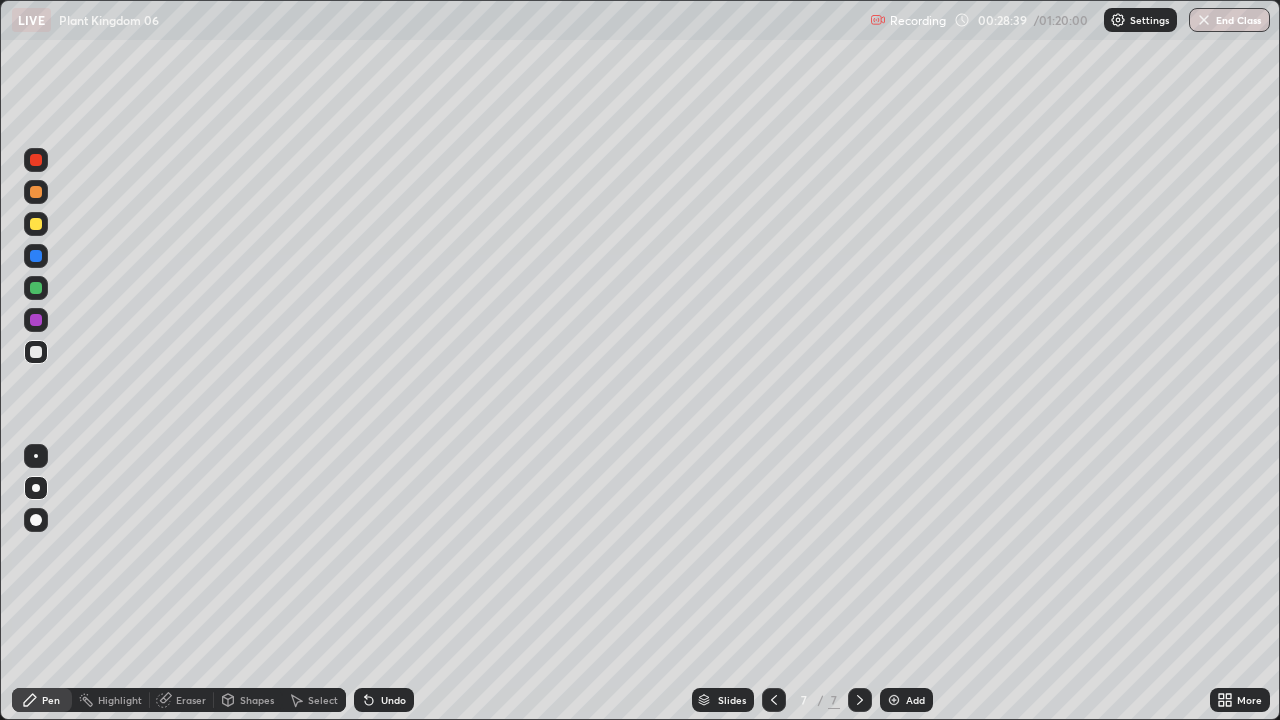 click at bounding box center (36, 352) 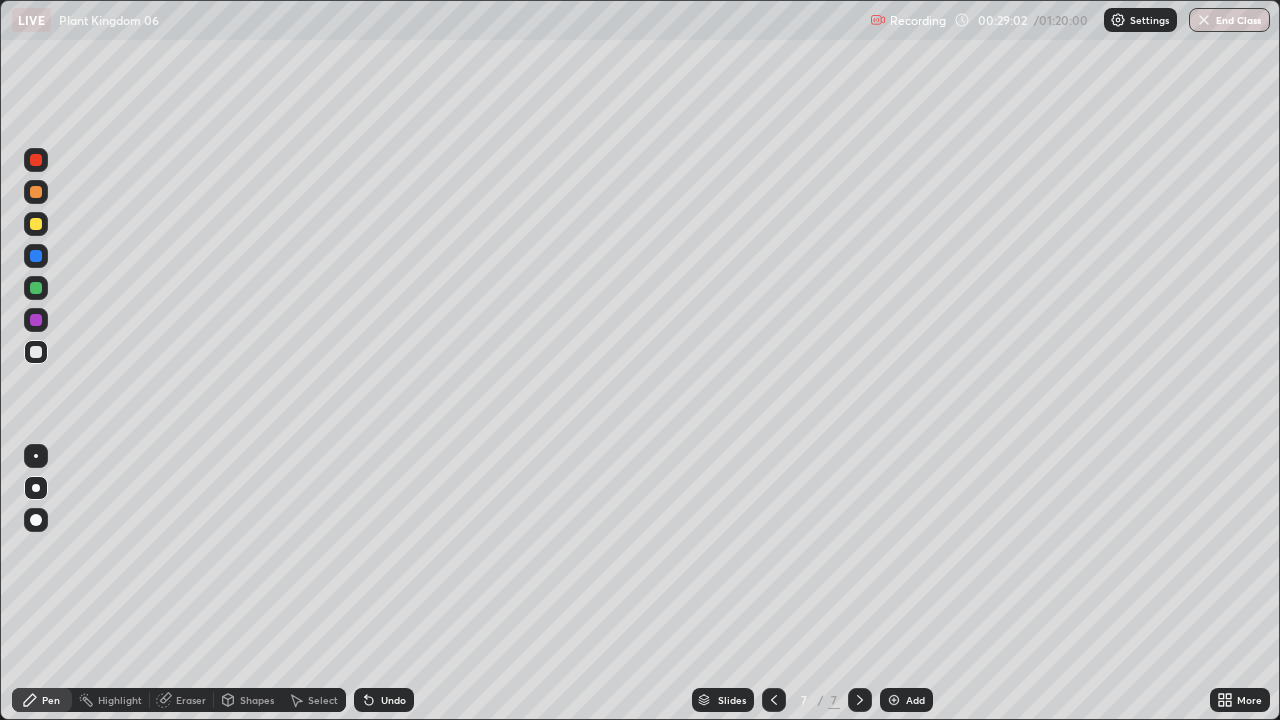 click at bounding box center (36, 224) 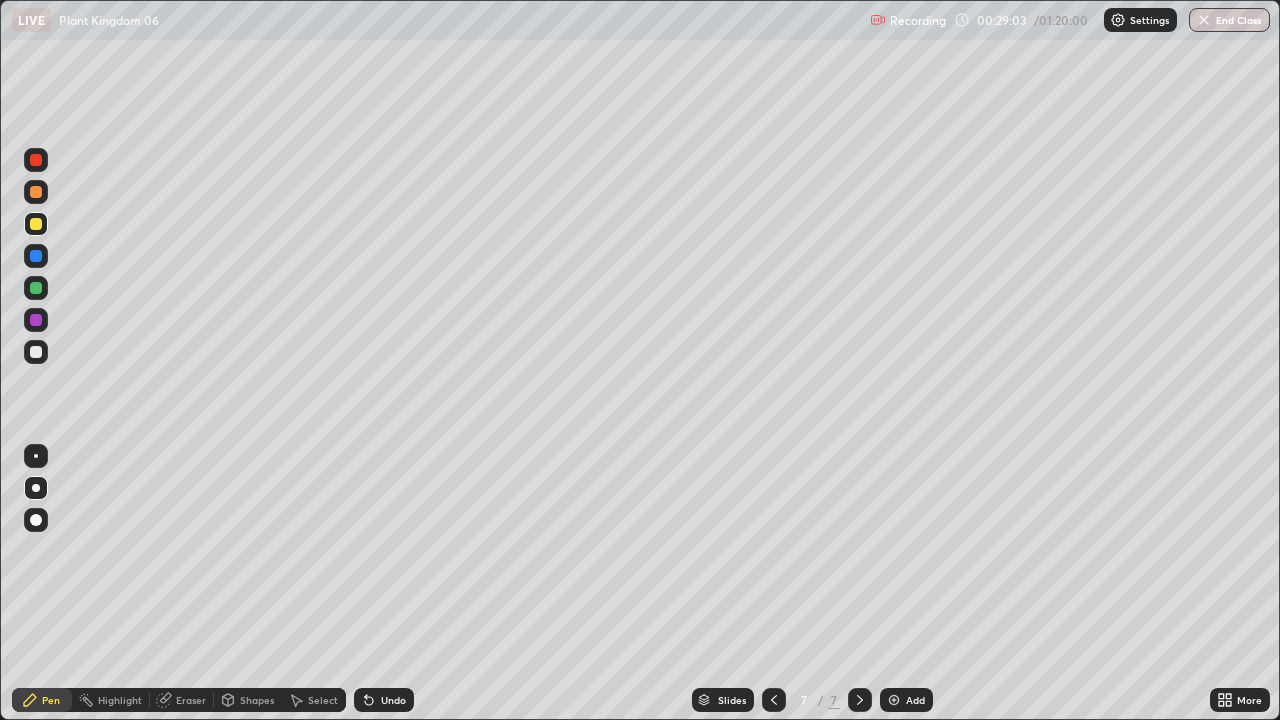 click at bounding box center [36, 224] 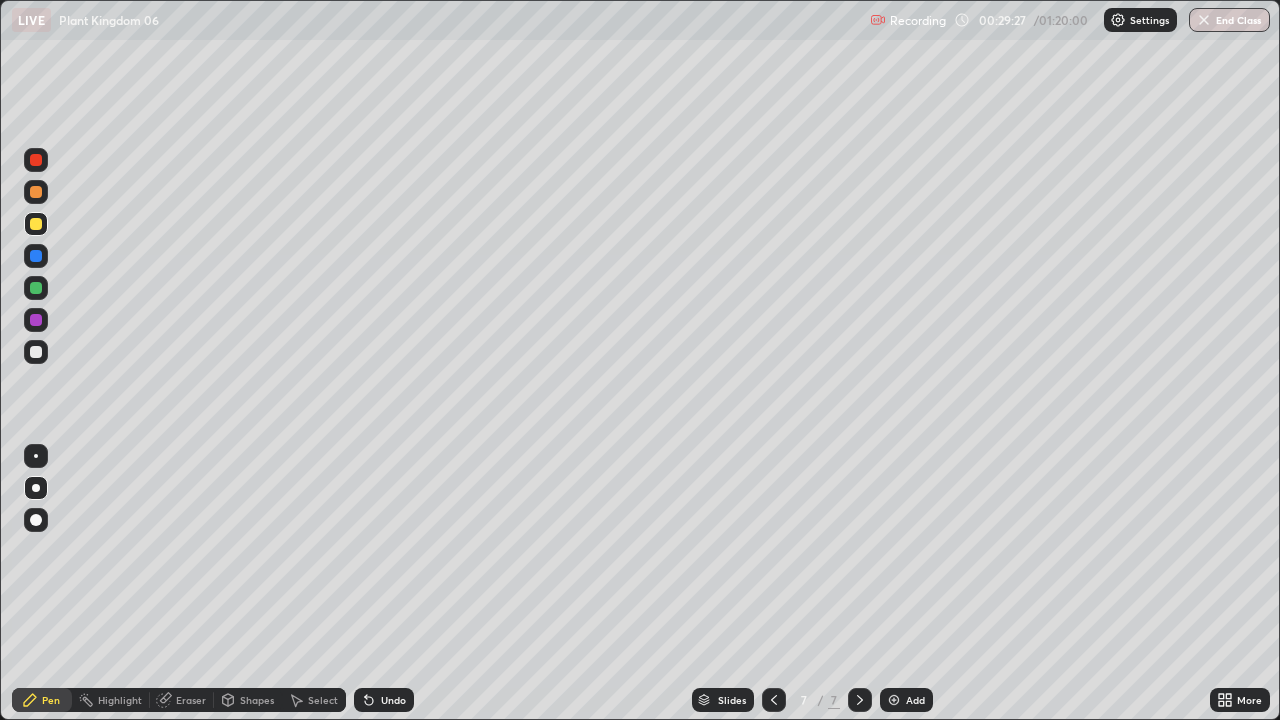 click at bounding box center [36, 352] 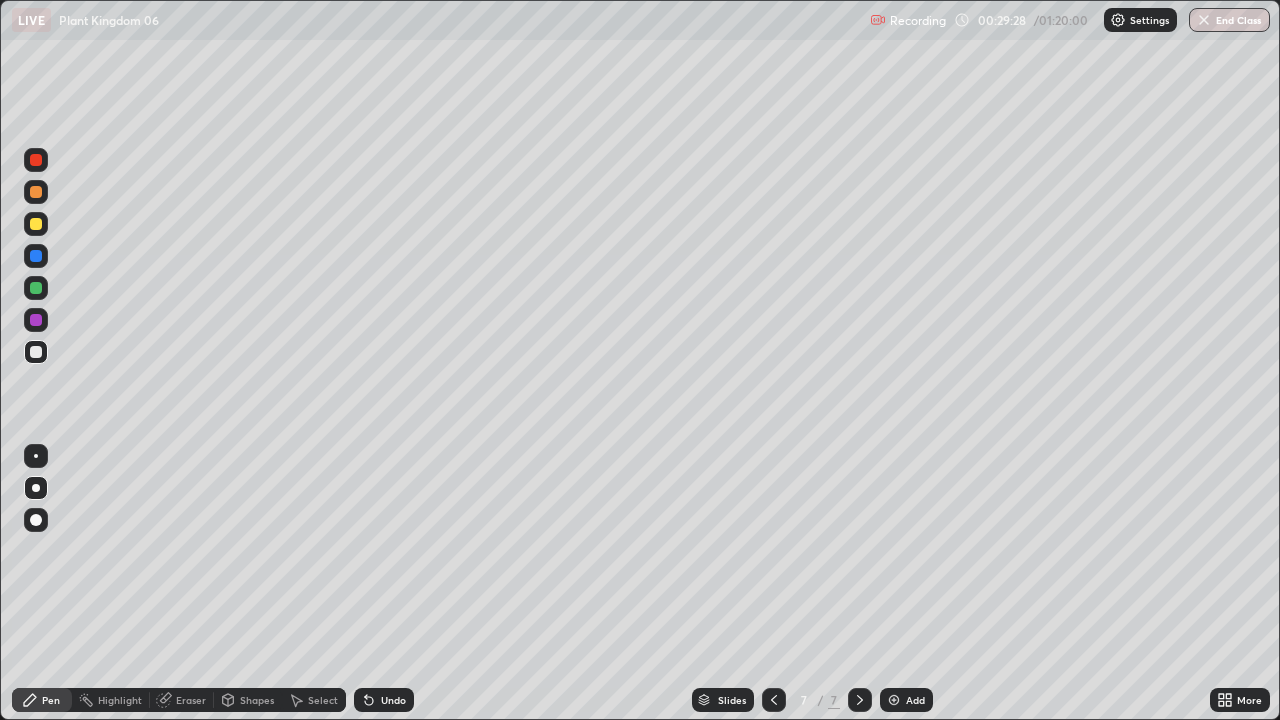 click at bounding box center [36, 352] 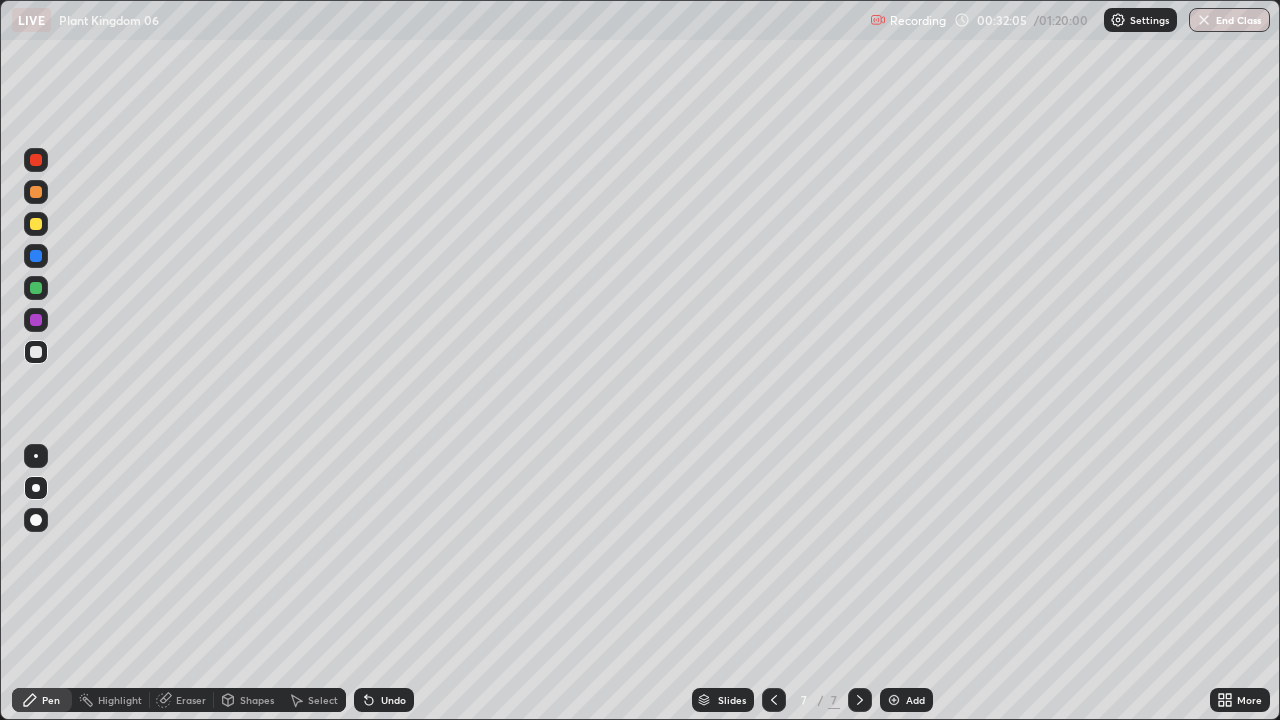 click on "Add" at bounding box center (906, 700) 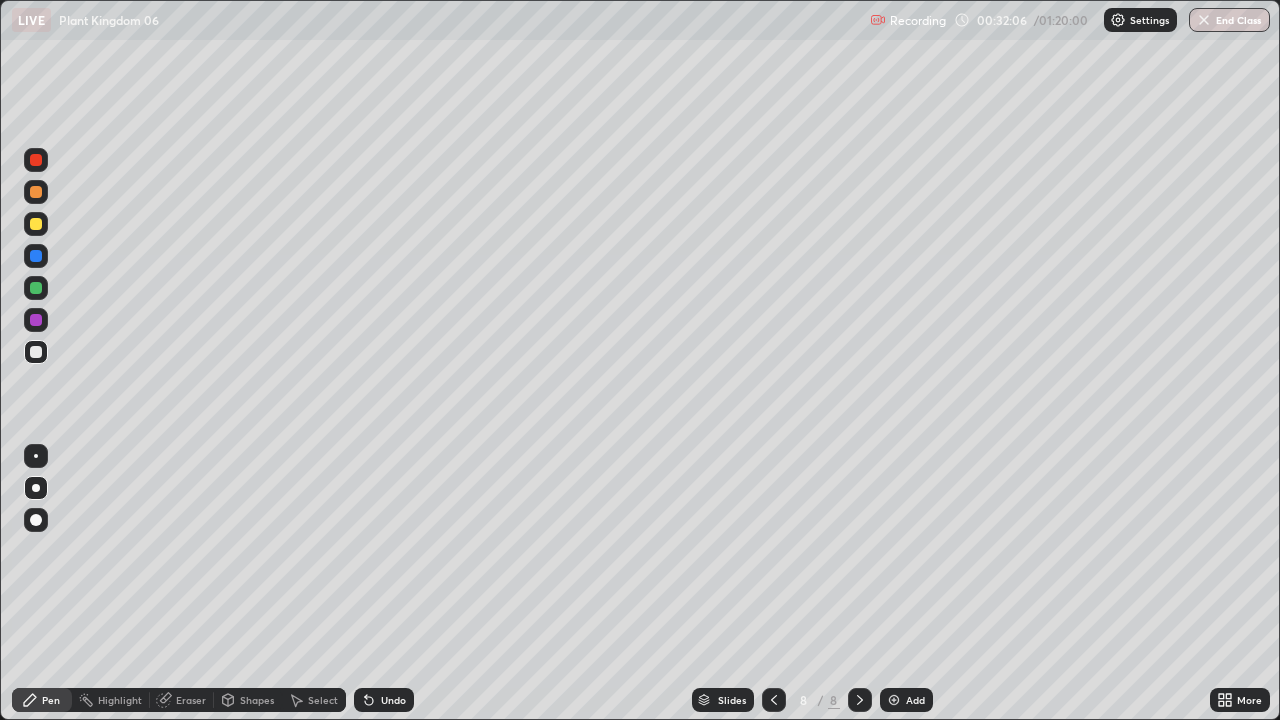click on "Shapes" at bounding box center (248, 700) 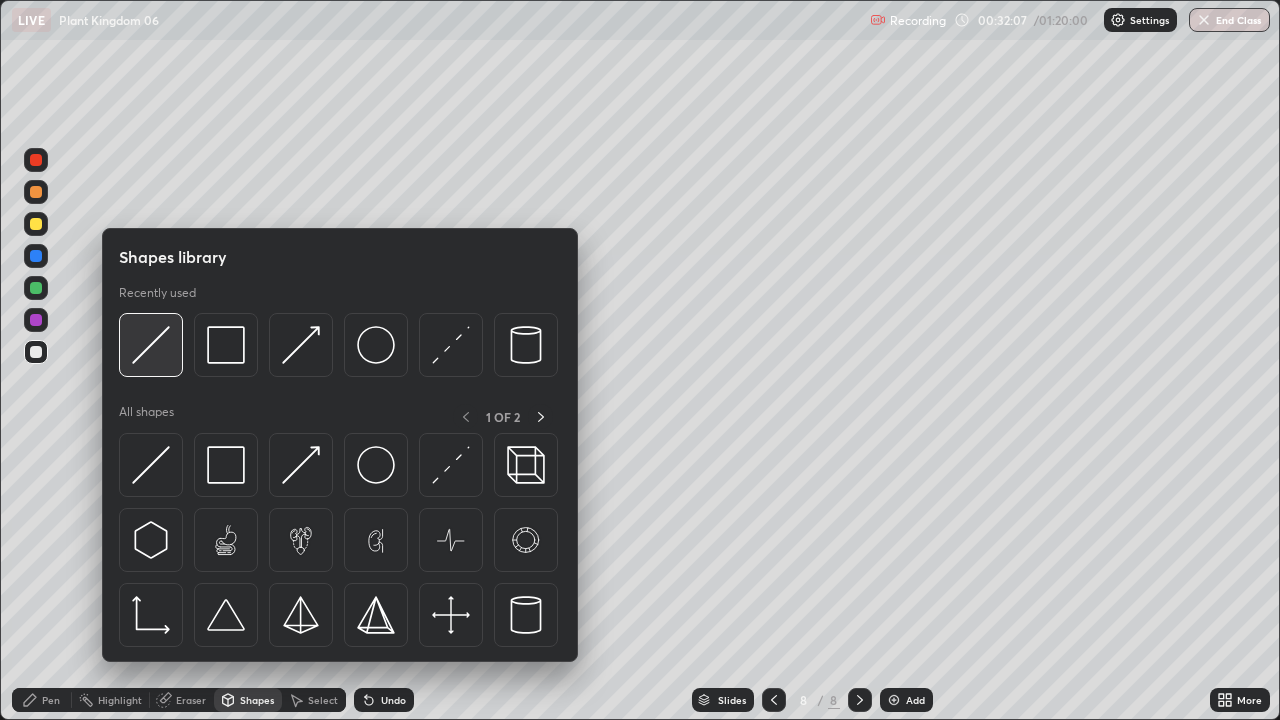 click at bounding box center [151, 345] 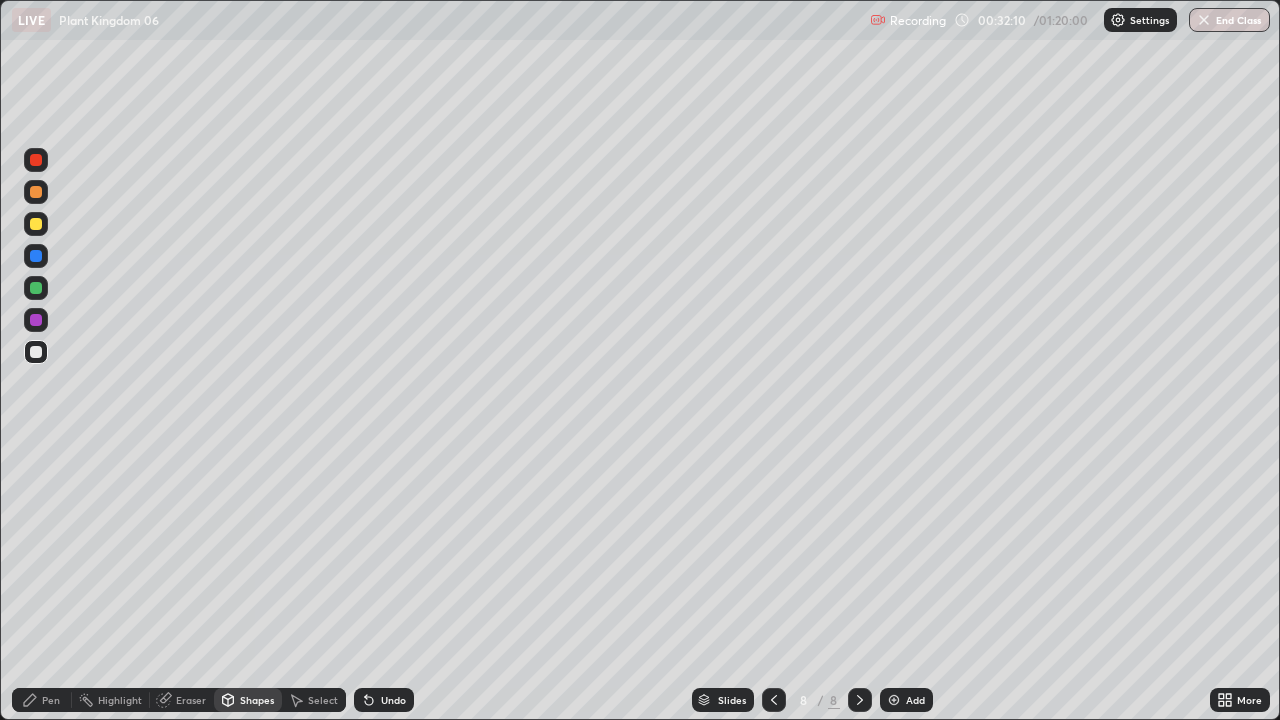 click 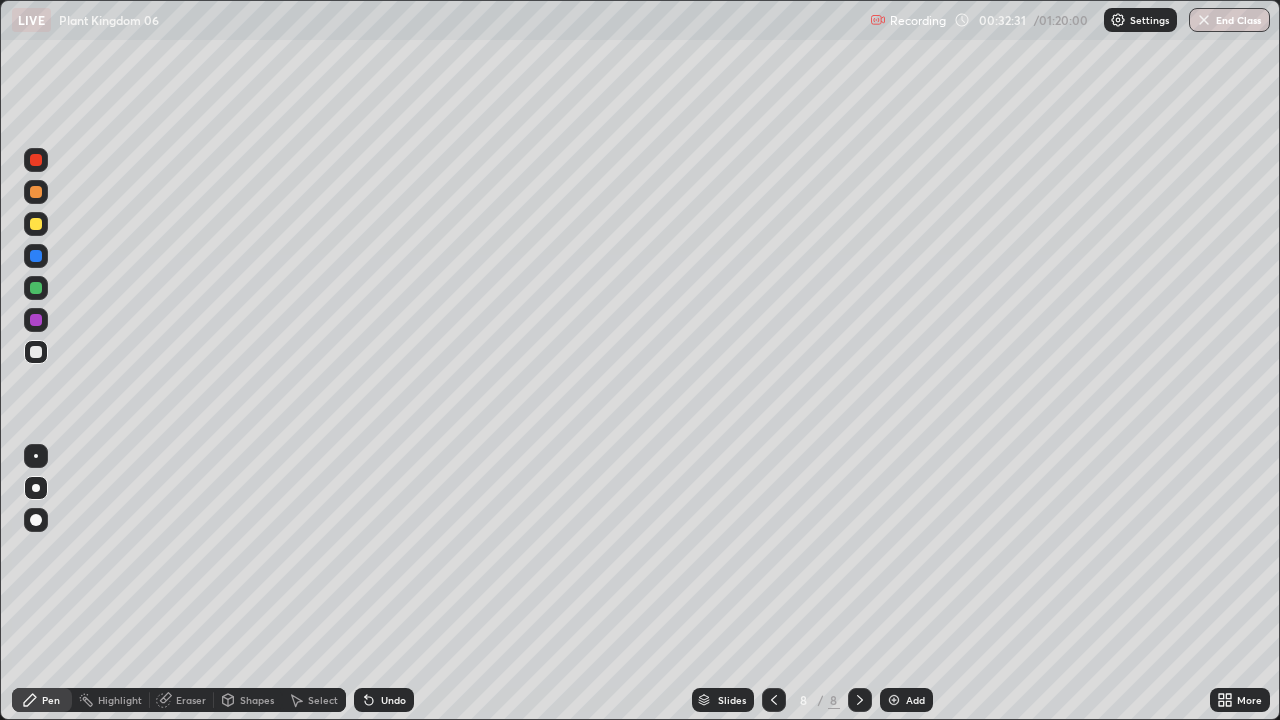 click at bounding box center (36, 288) 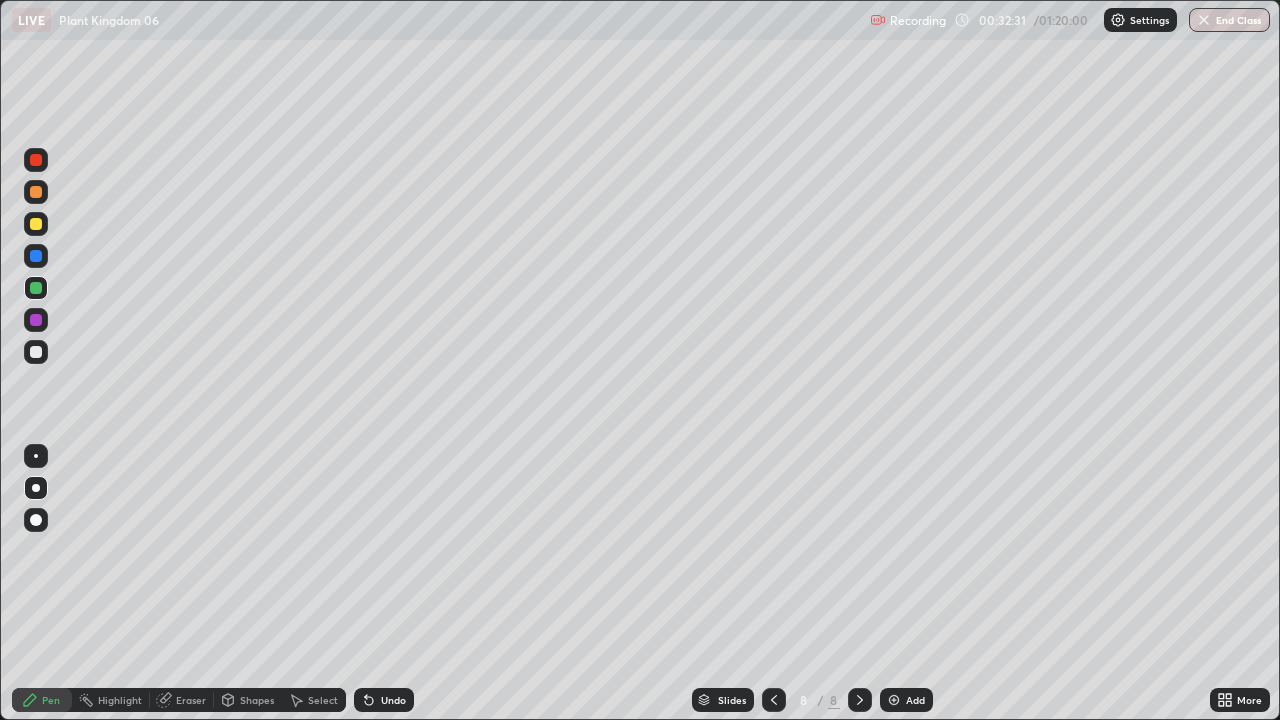 click at bounding box center [36, 288] 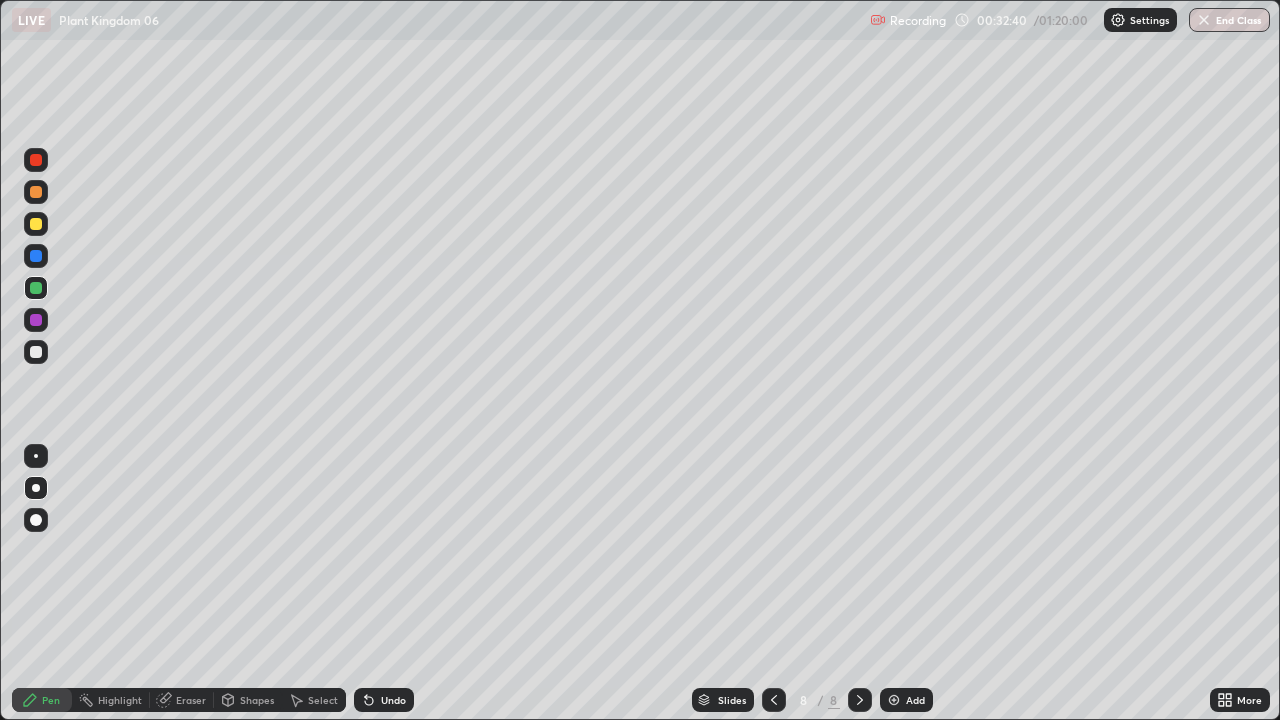 click at bounding box center [36, 352] 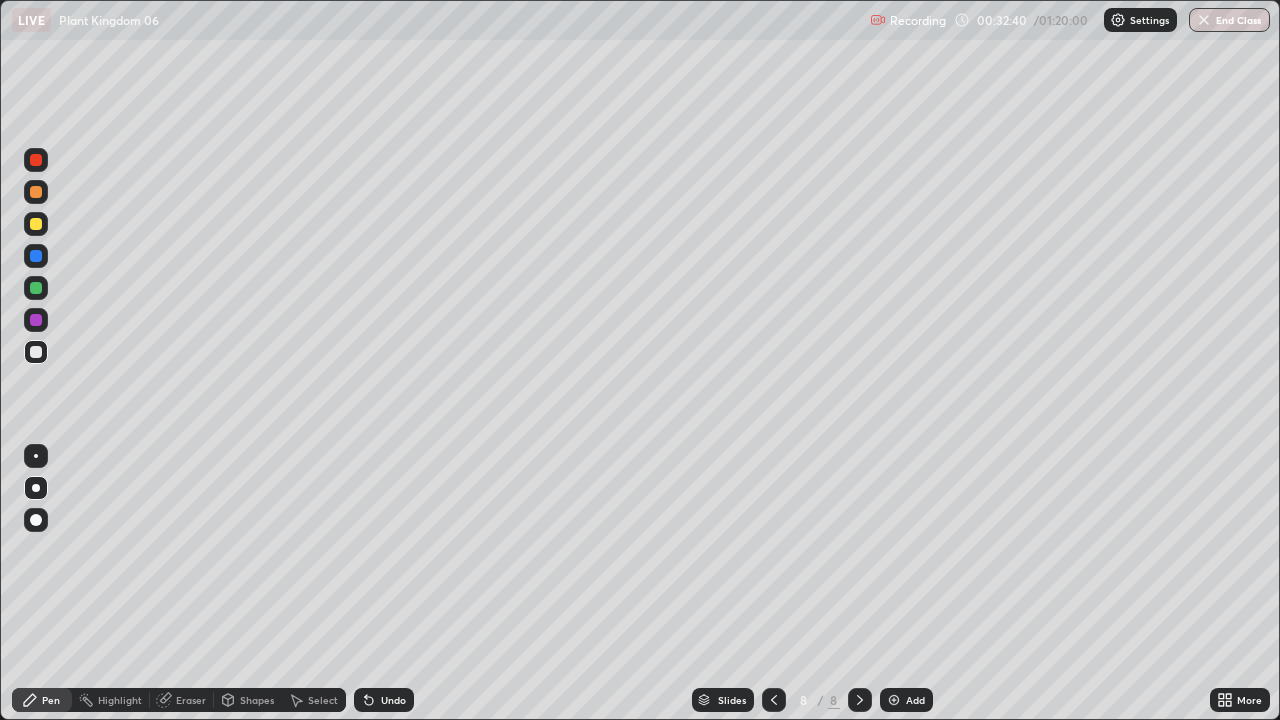click at bounding box center [36, 352] 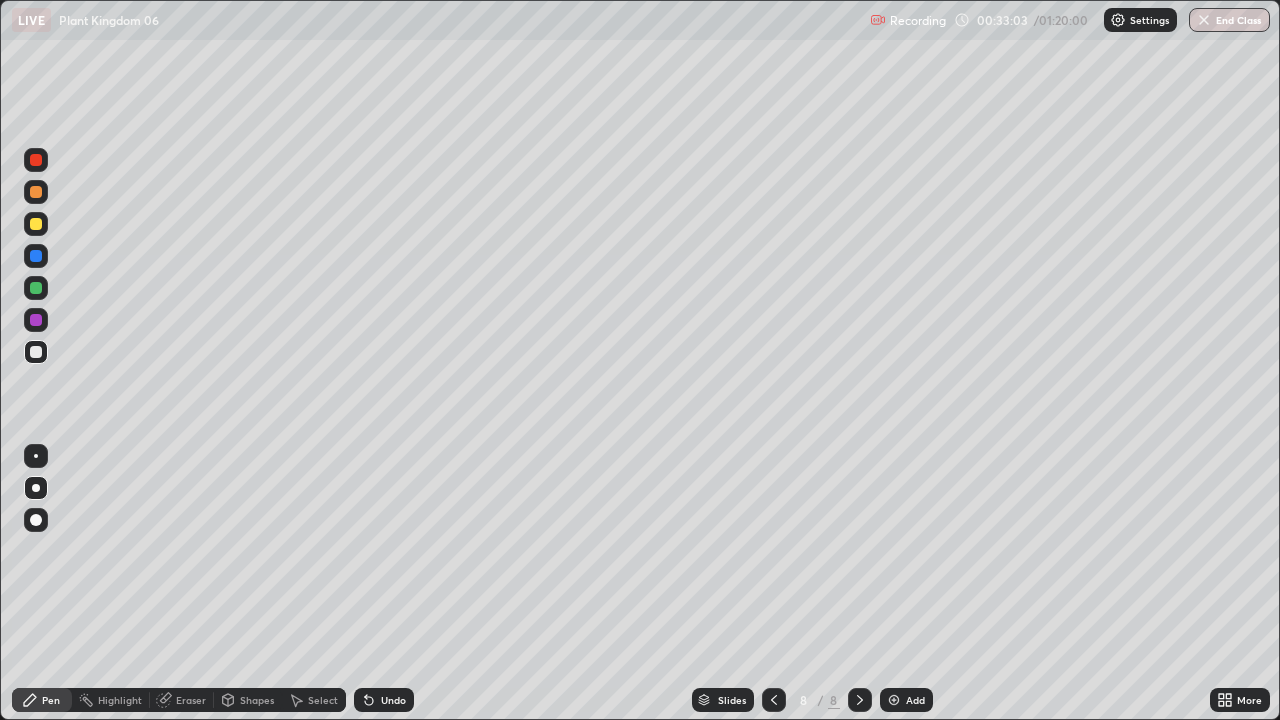 click on "Undo" at bounding box center [384, 700] 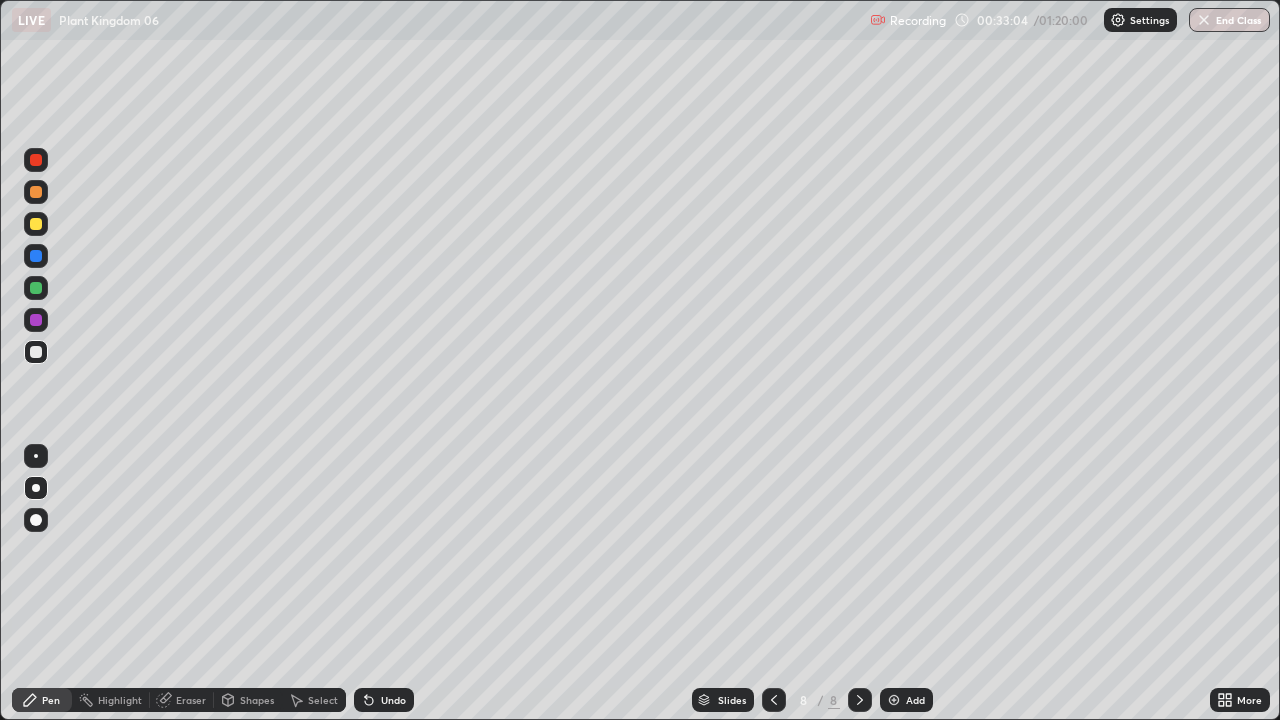 click at bounding box center [36, 288] 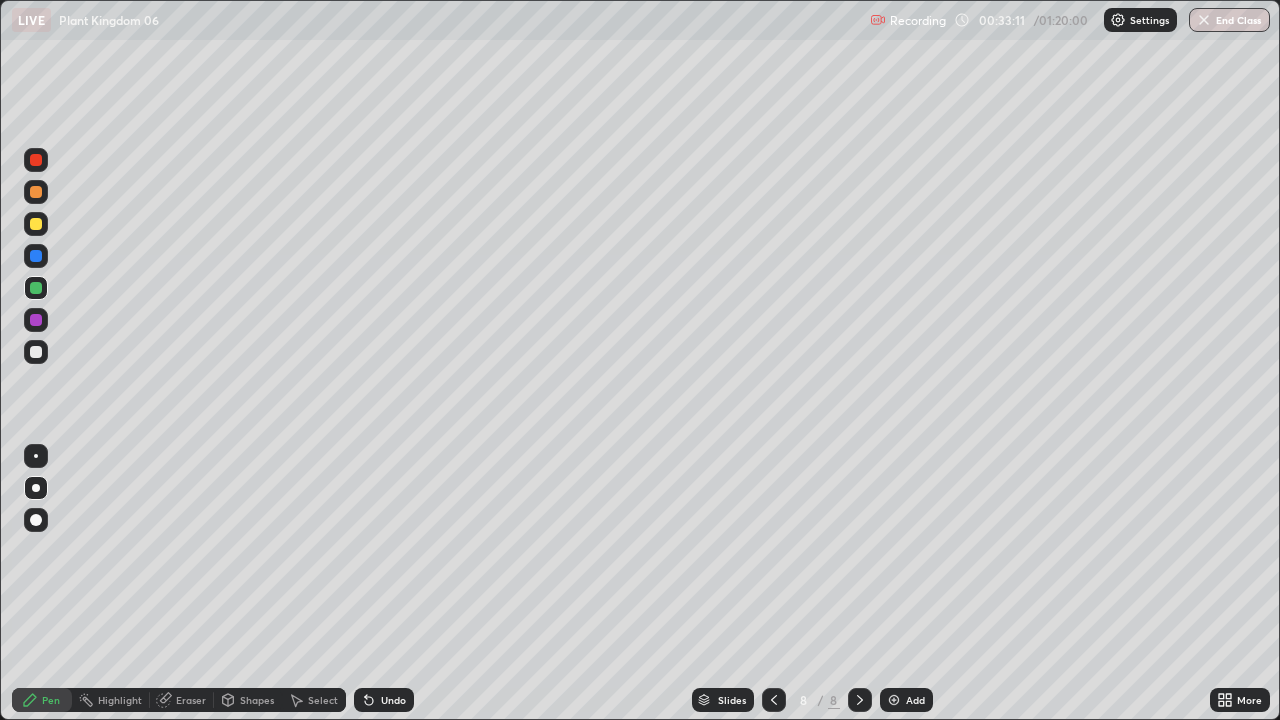 click at bounding box center (36, 352) 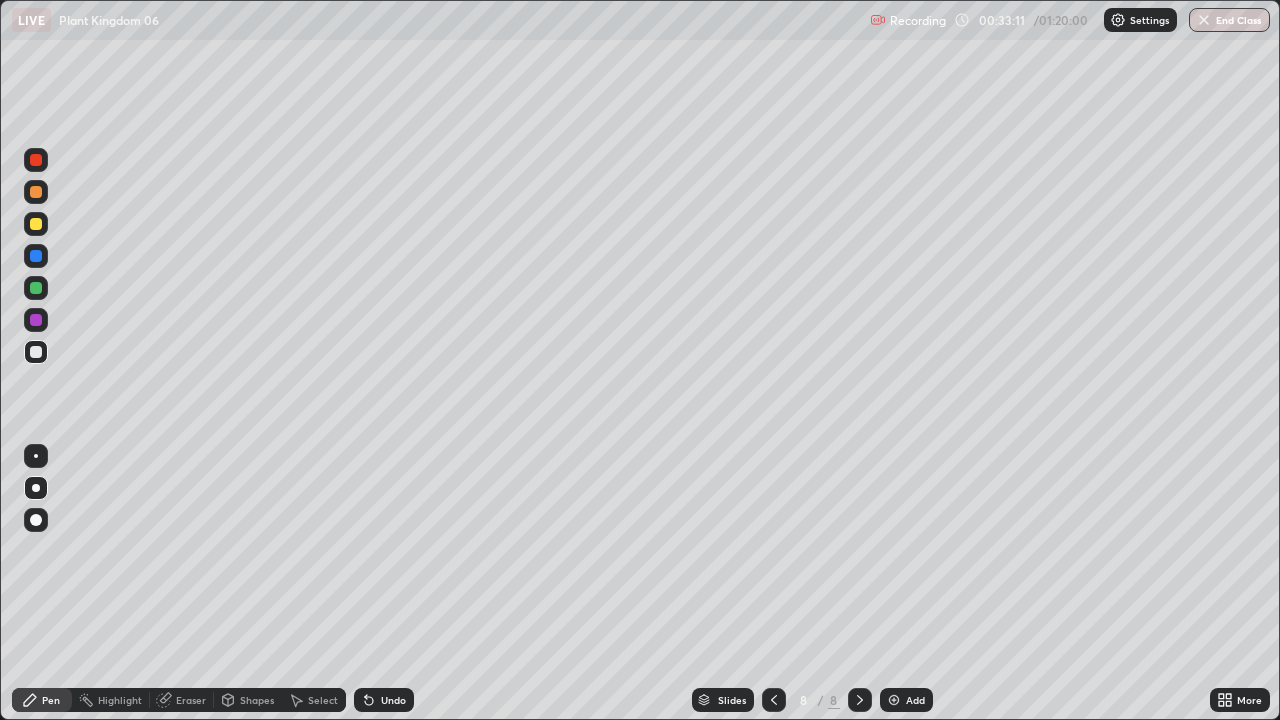 click at bounding box center (36, 352) 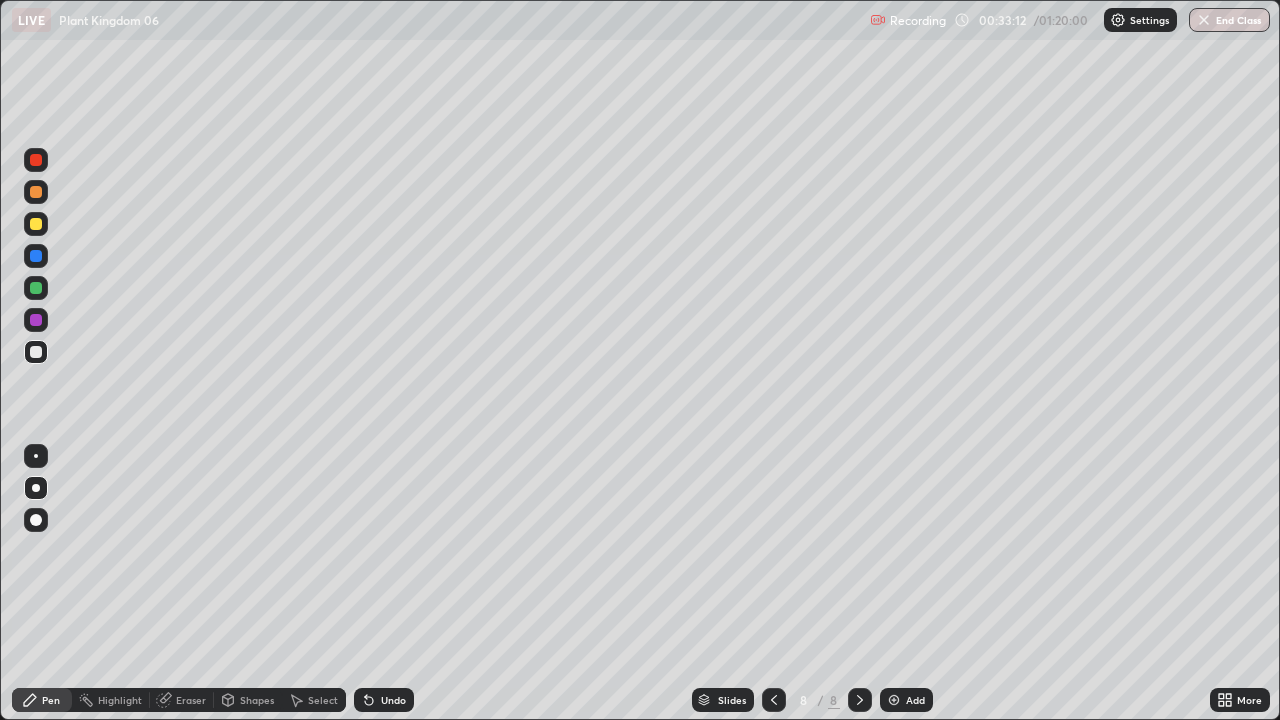 click at bounding box center (36, 352) 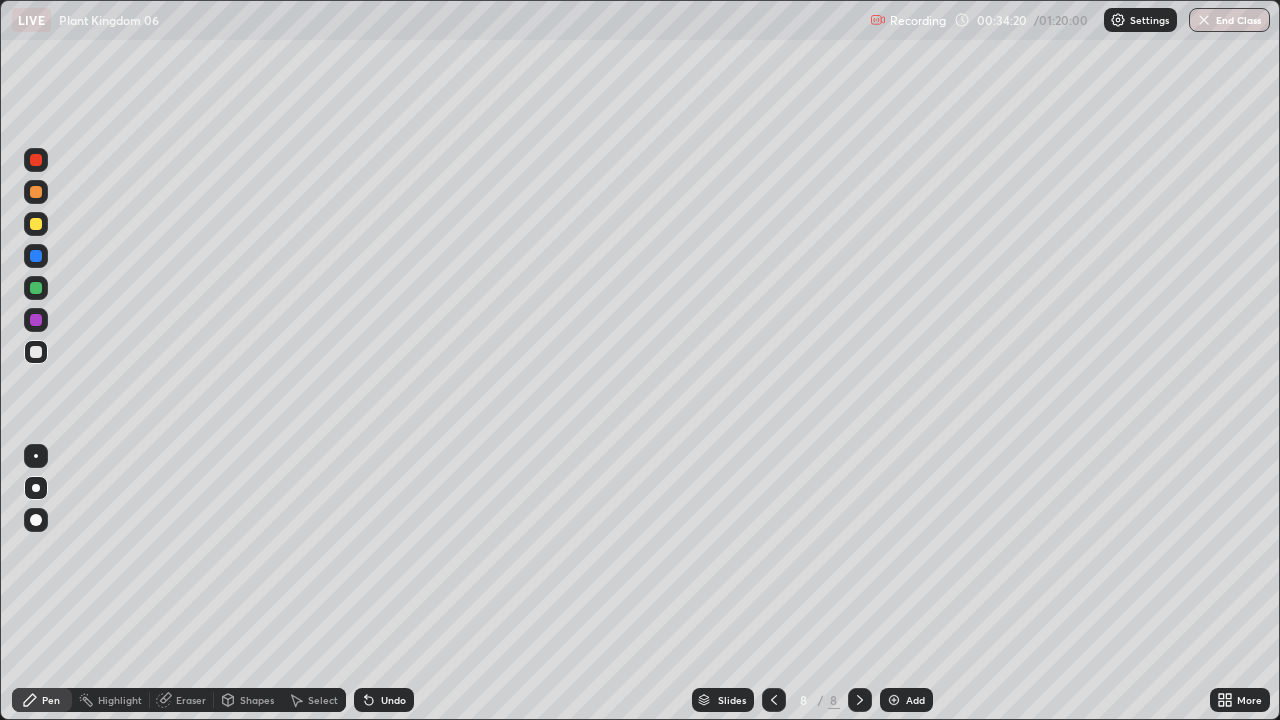 click at bounding box center (36, 224) 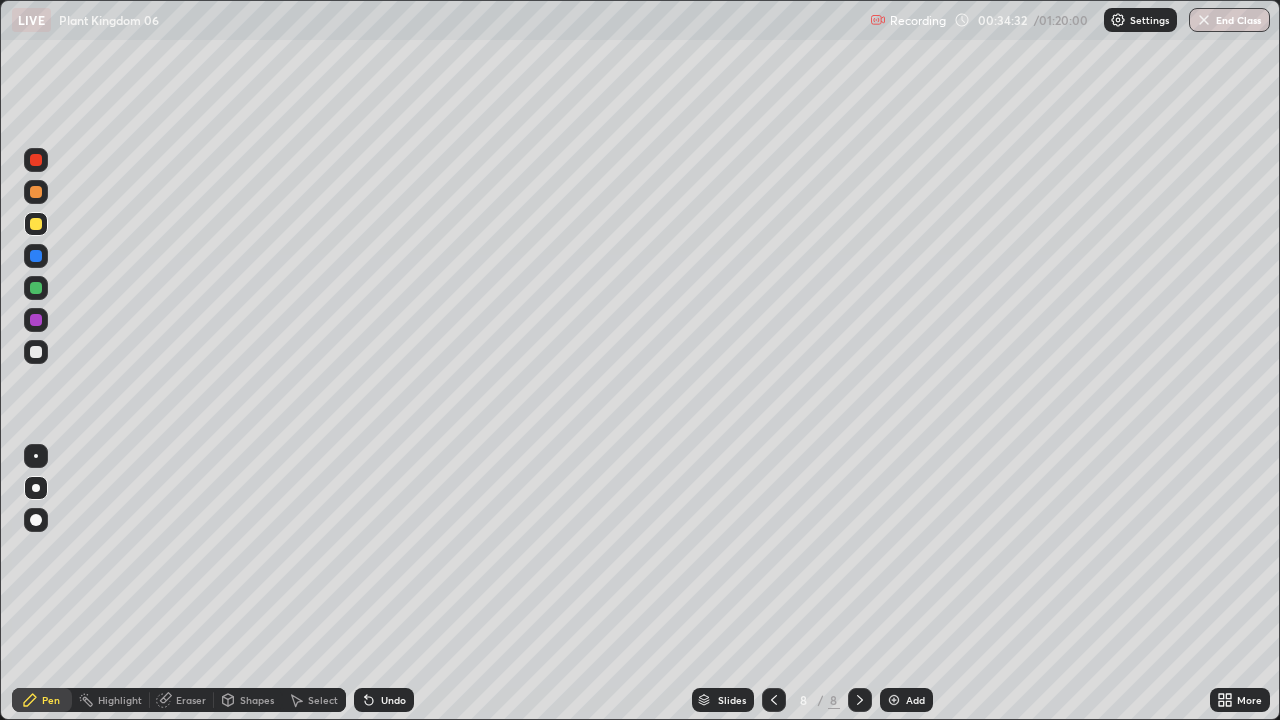 click at bounding box center (36, 288) 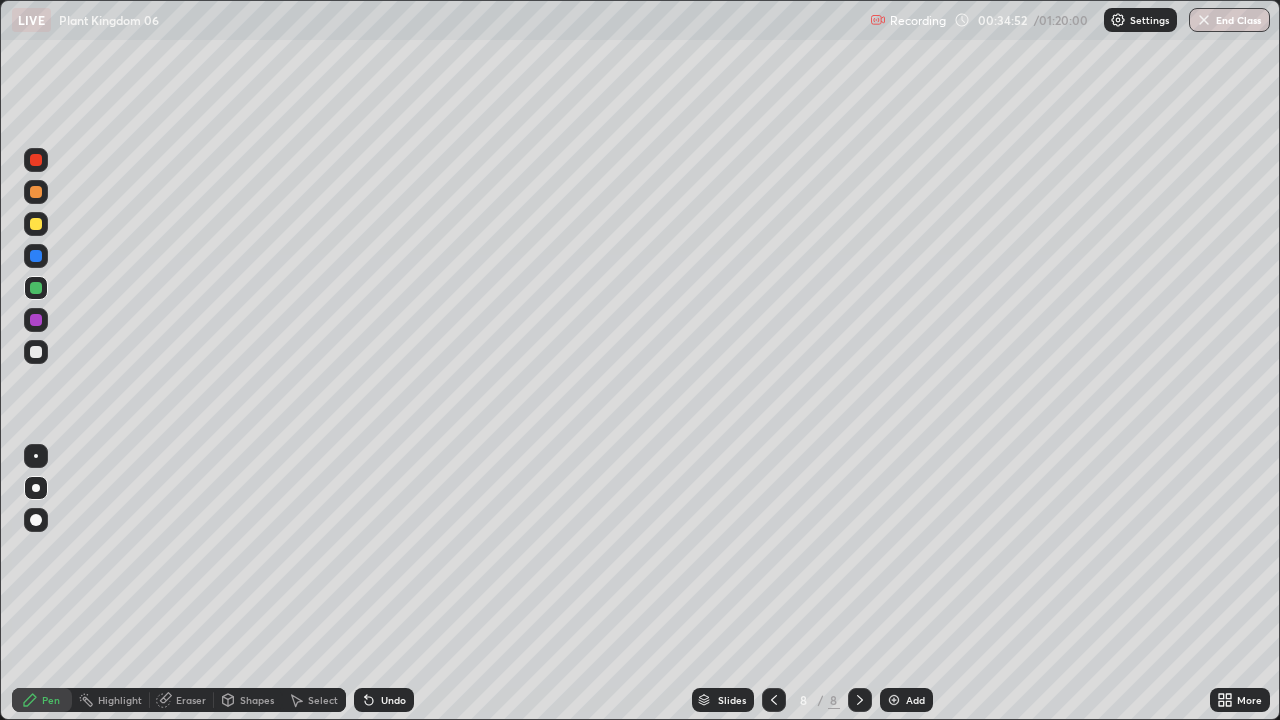 click at bounding box center (36, 352) 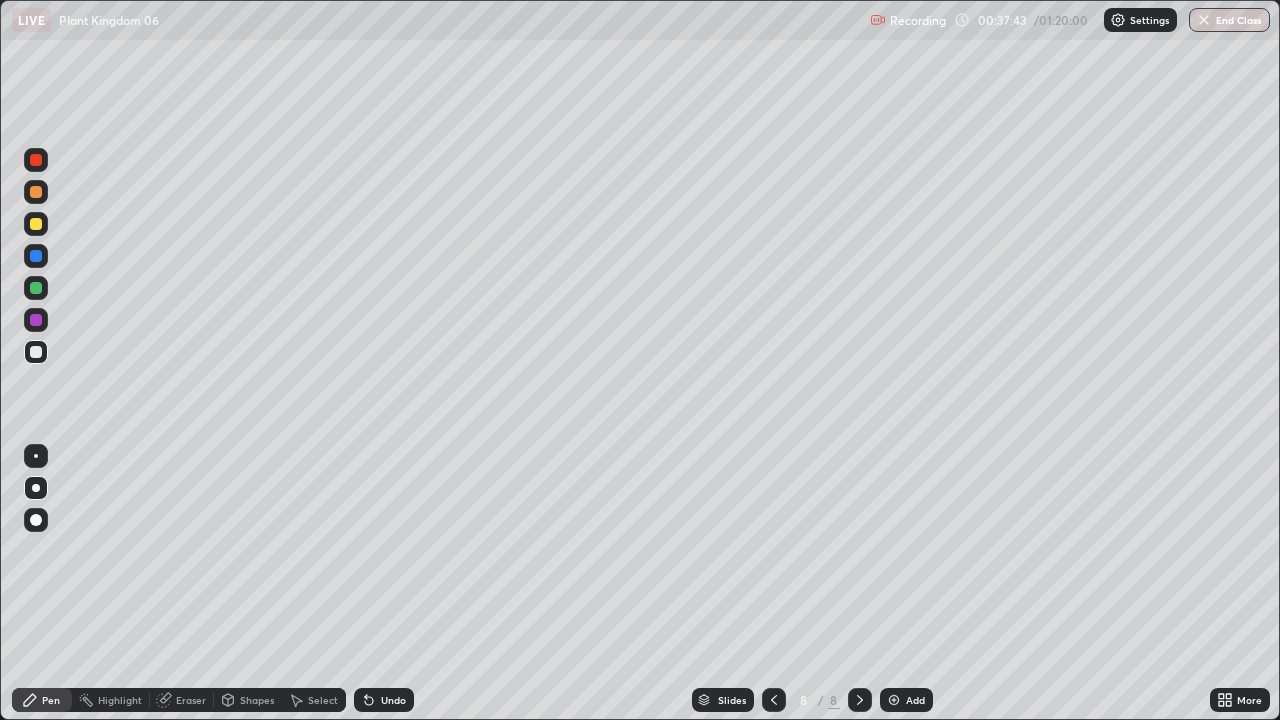 click on "Shapes" at bounding box center (248, 700) 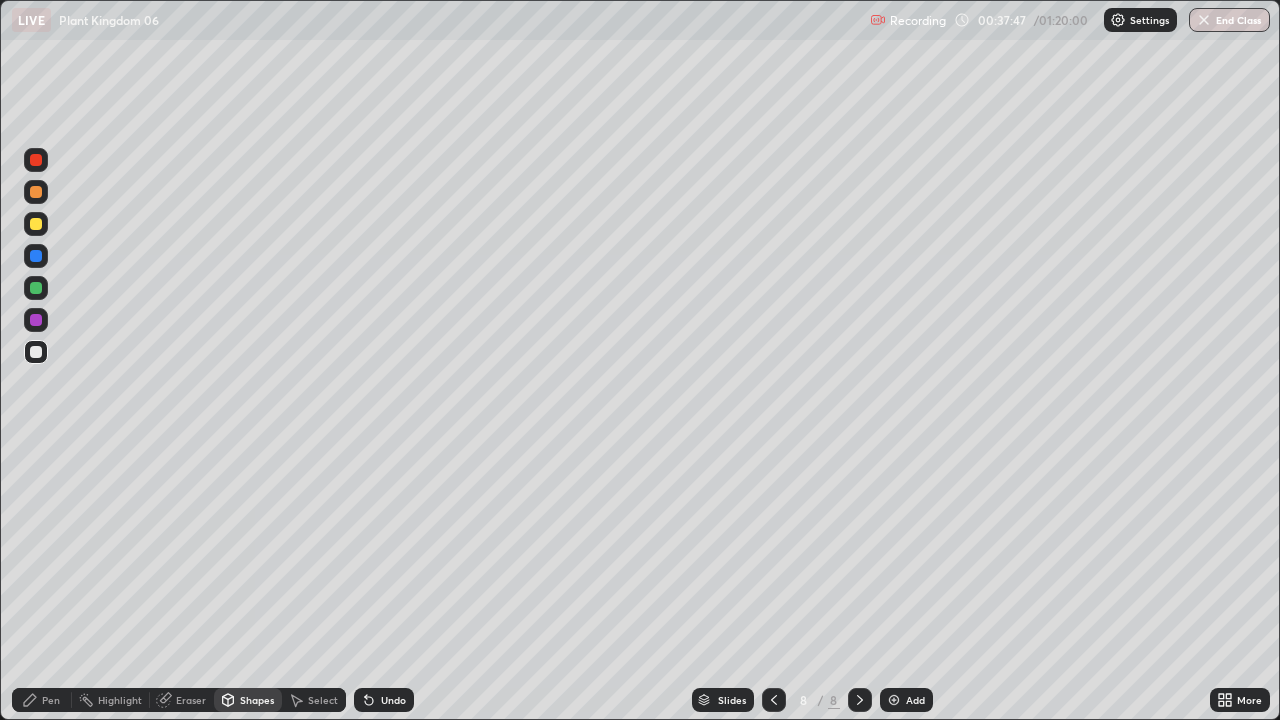 click on "Undo" at bounding box center (393, 700) 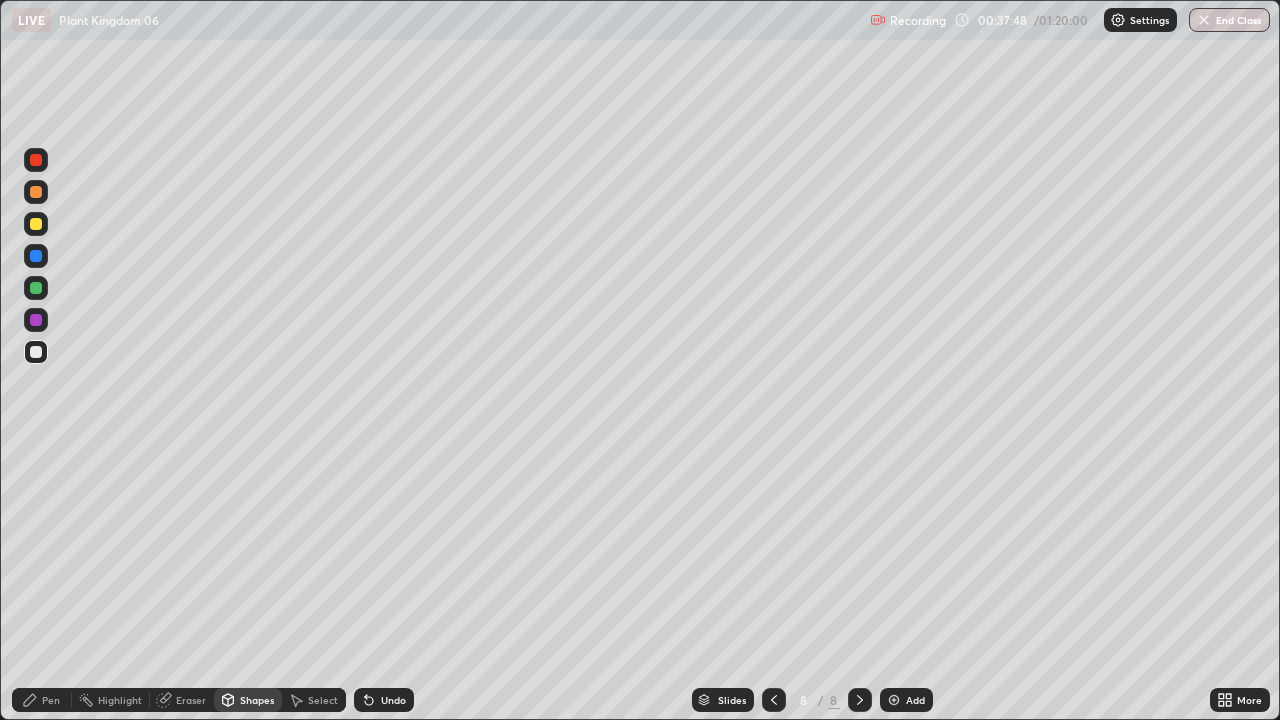 click on "Pen" at bounding box center [42, 700] 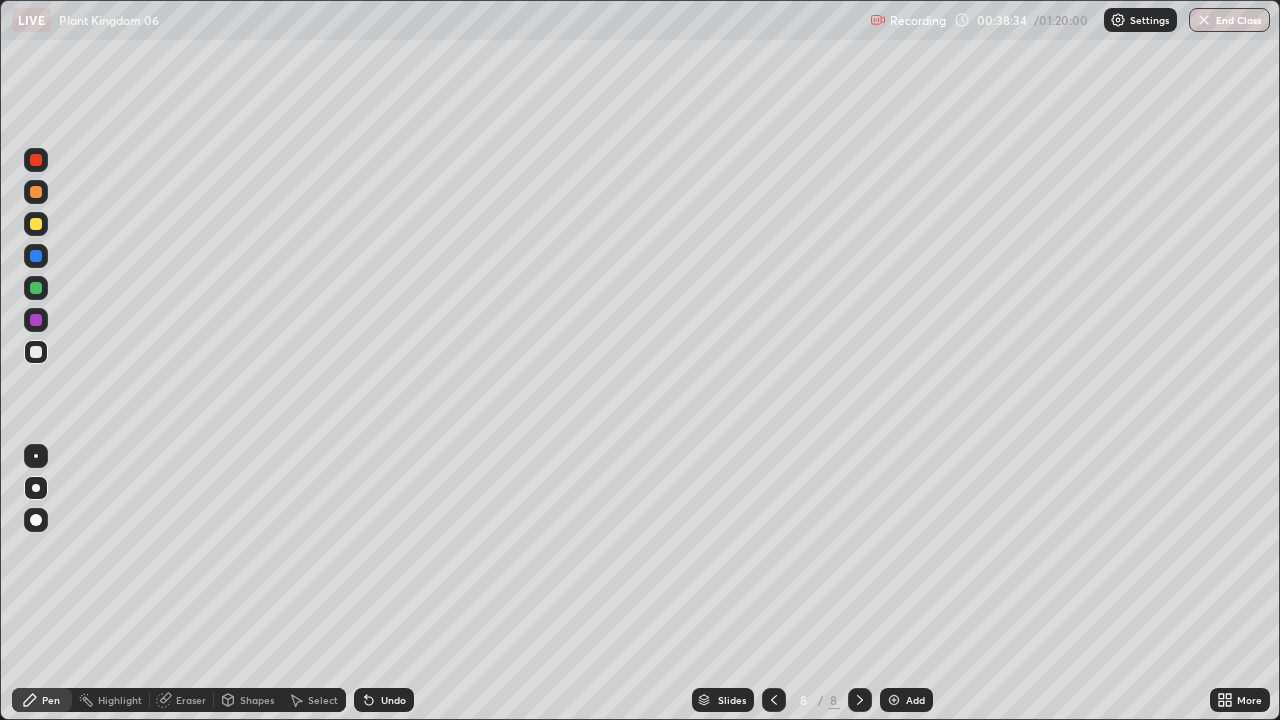 click on "More" at bounding box center (1249, 700) 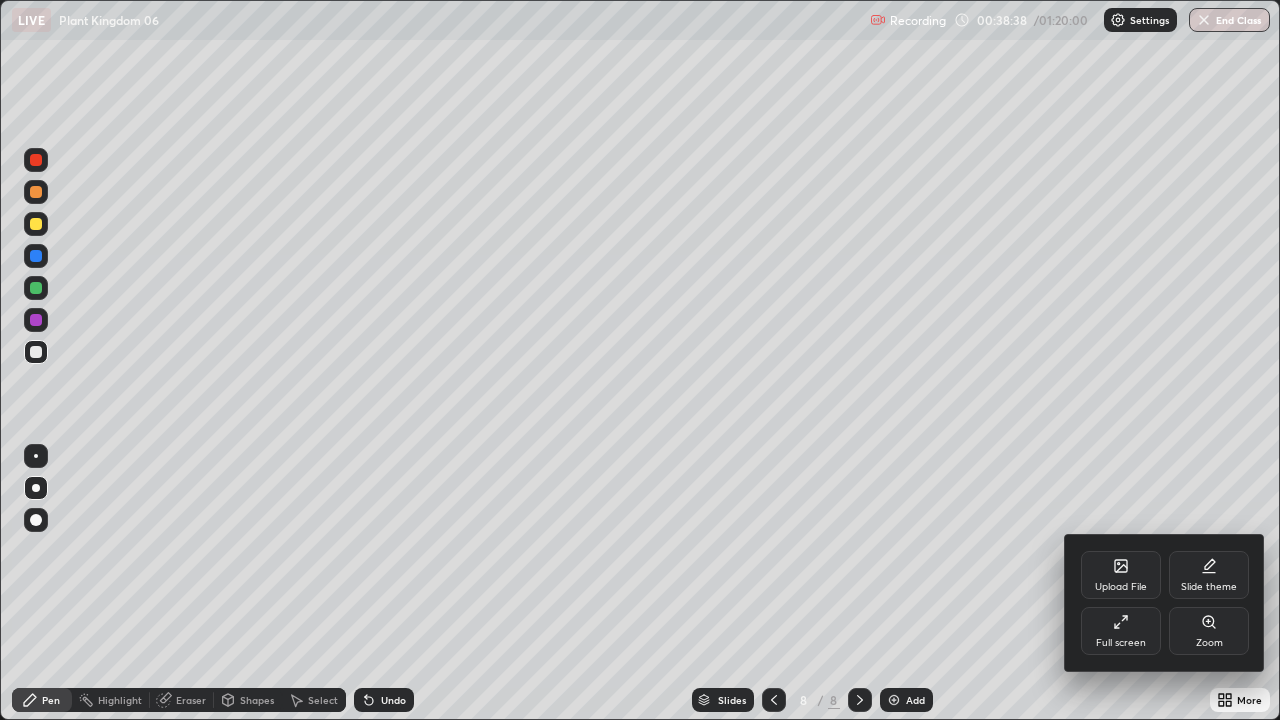 click at bounding box center (640, 360) 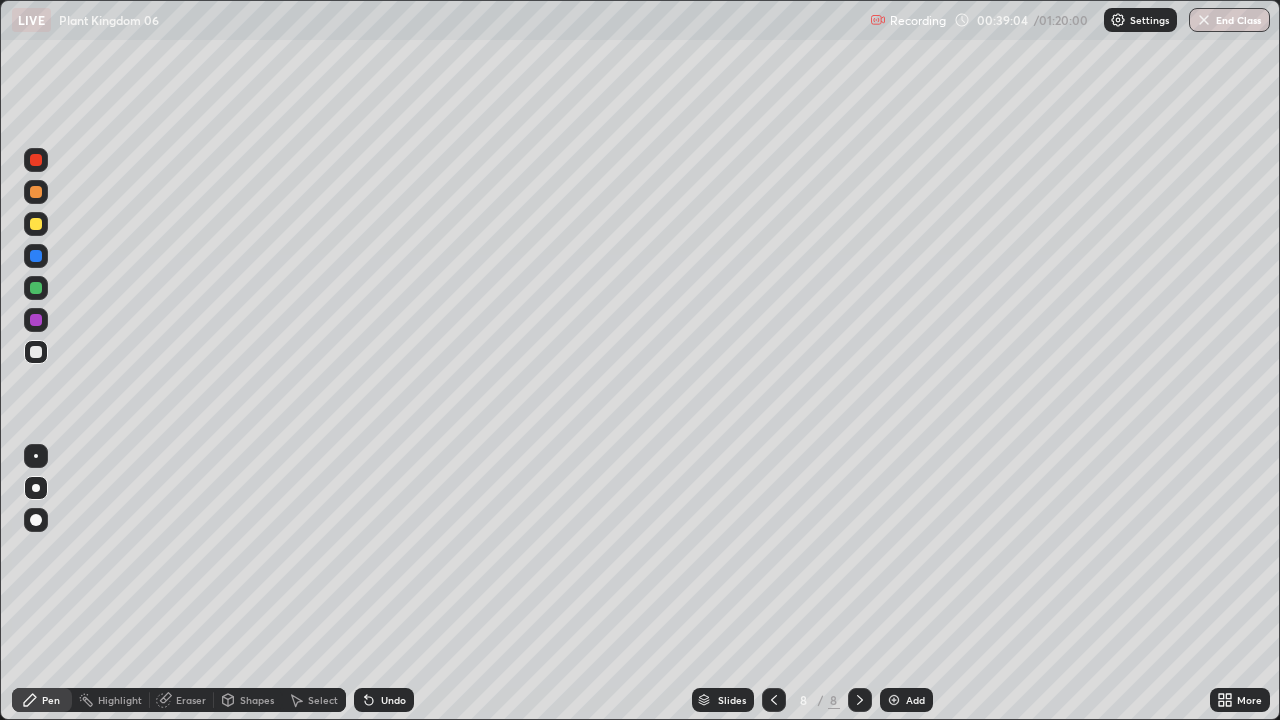 click on "Add" at bounding box center (906, 700) 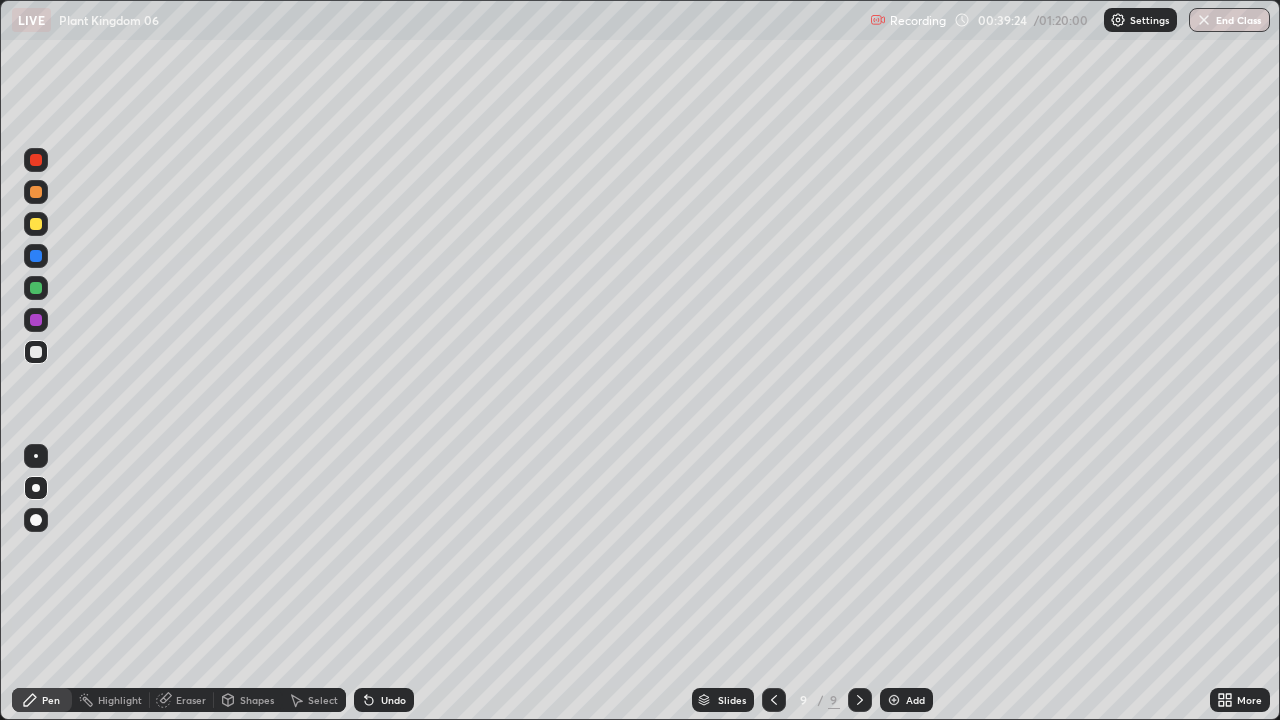 click at bounding box center [36, 224] 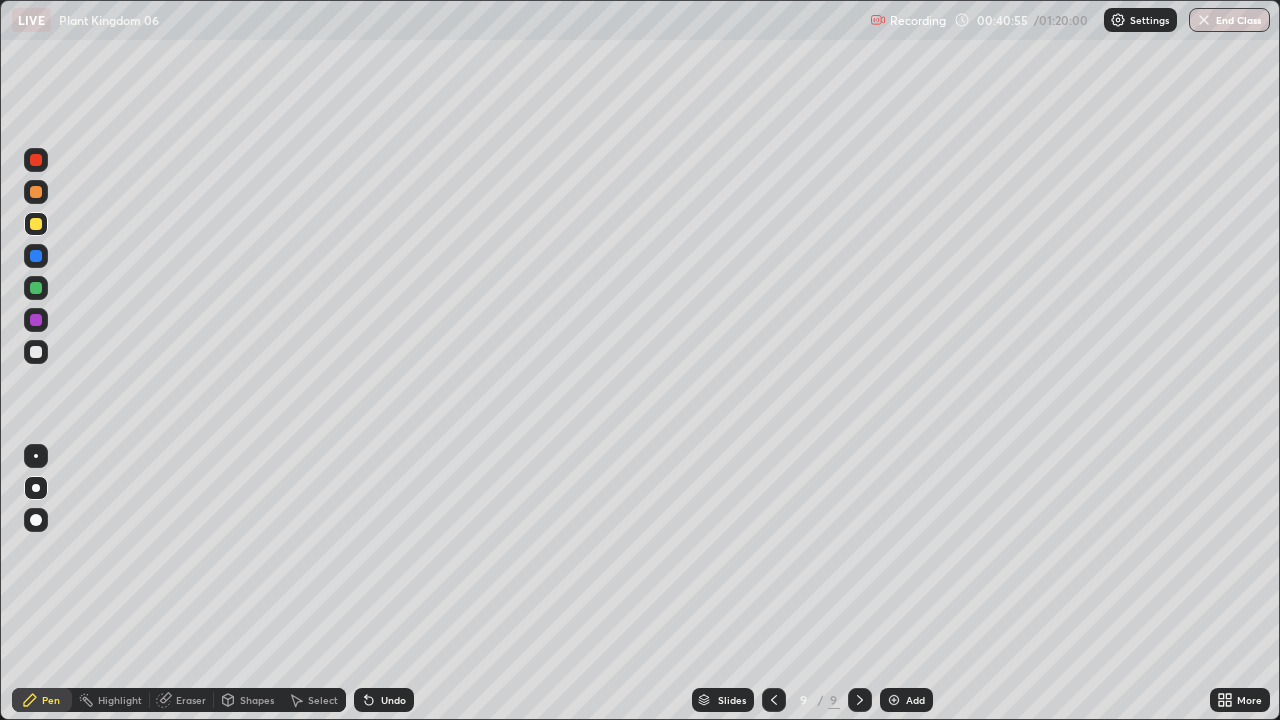 click at bounding box center (36, 288) 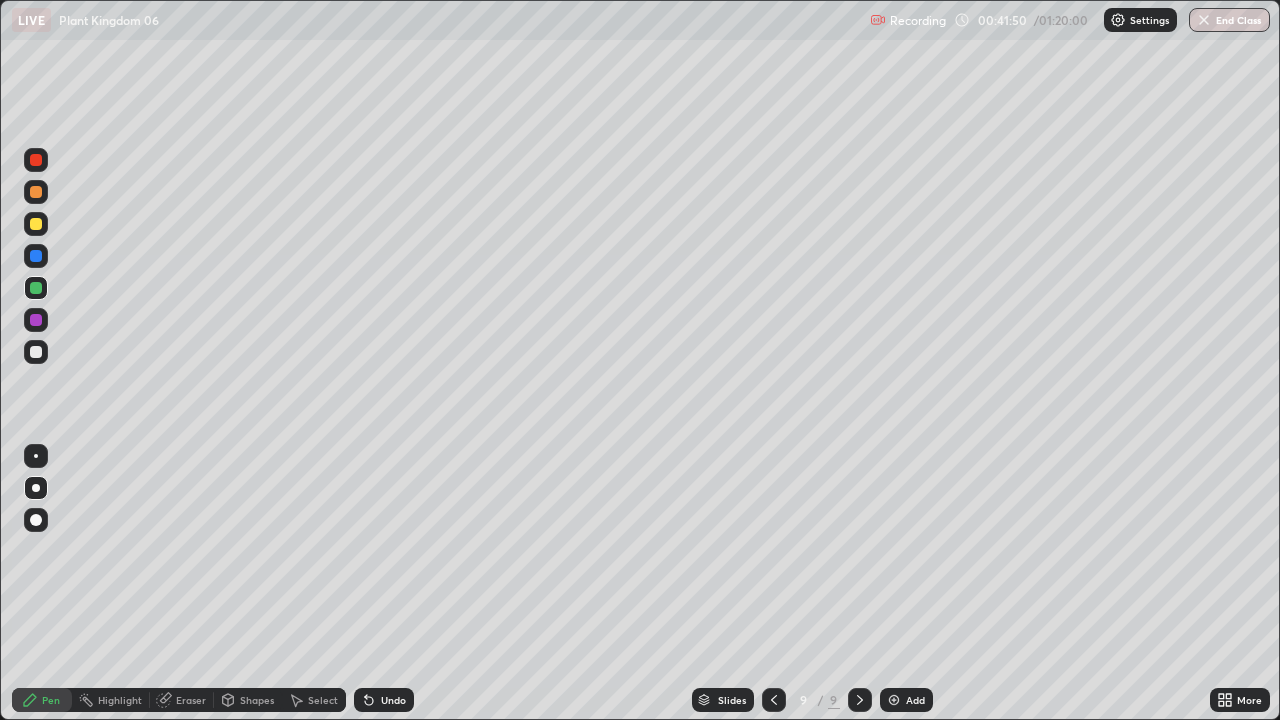 click on "Undo" at bounding box center (384, 700) 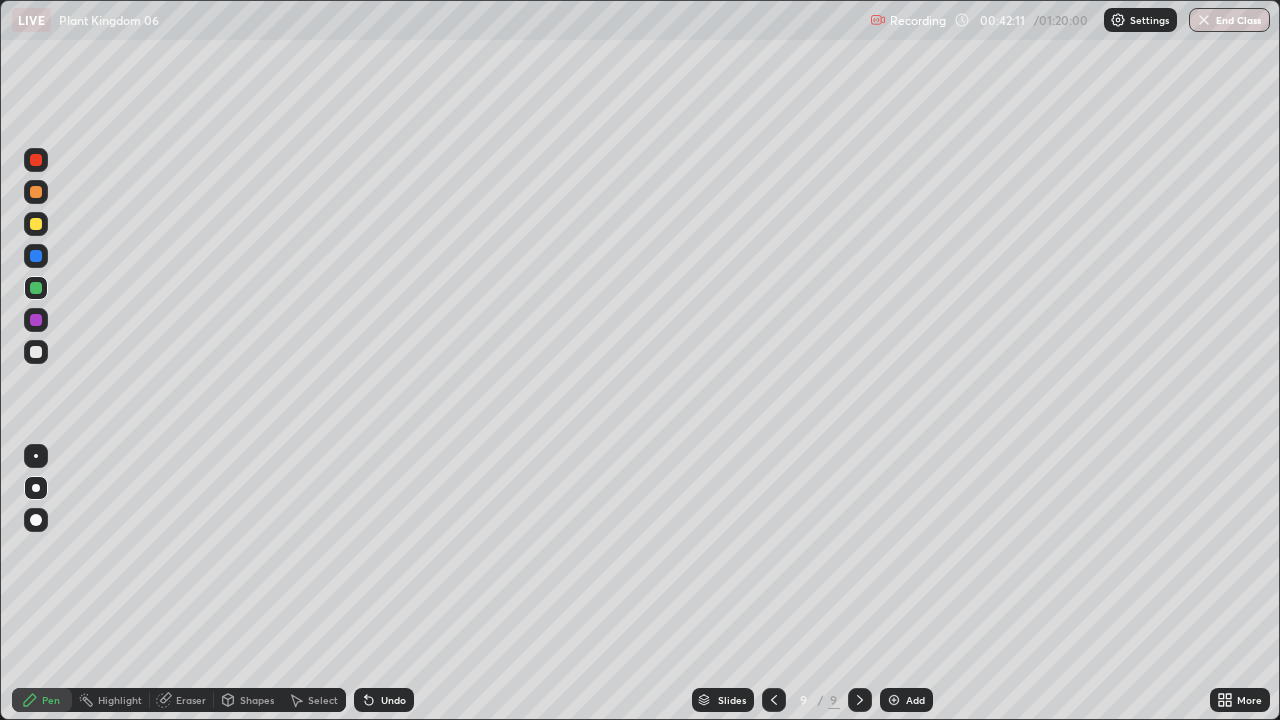 click on "Undo" at bounding box center (393, 700) 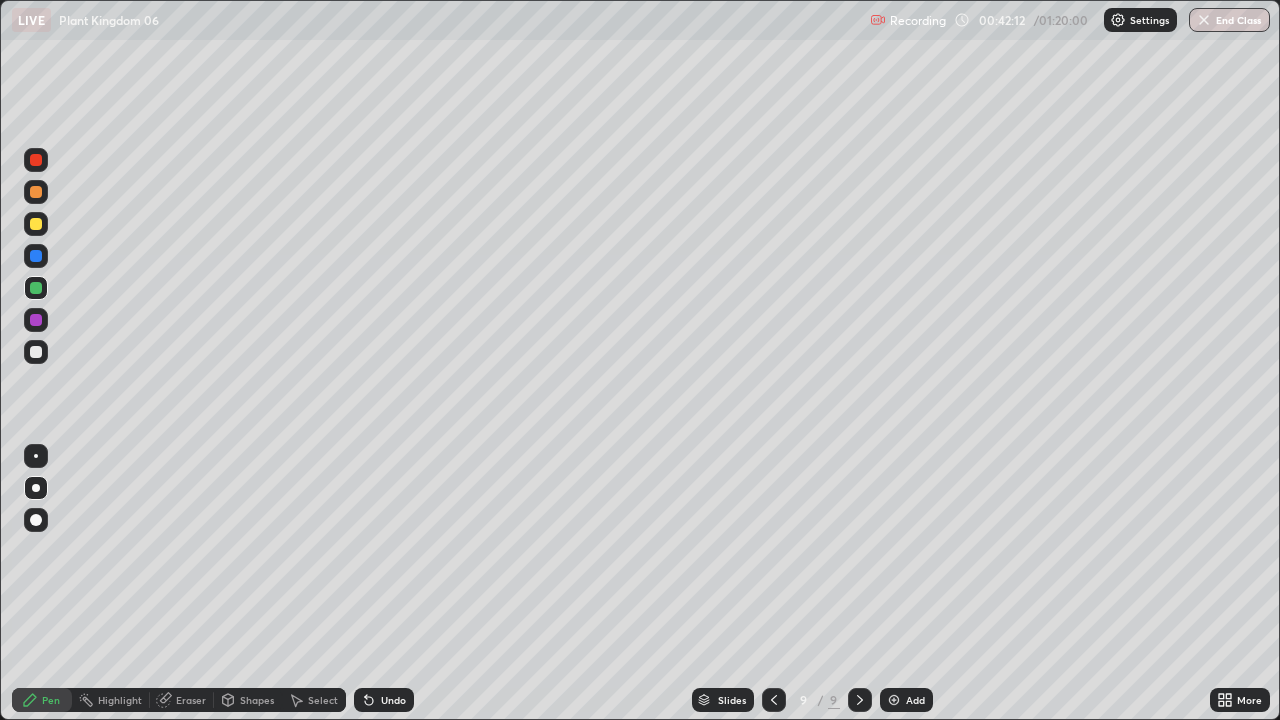 click on "Undo" at bounding box center (384, 700) 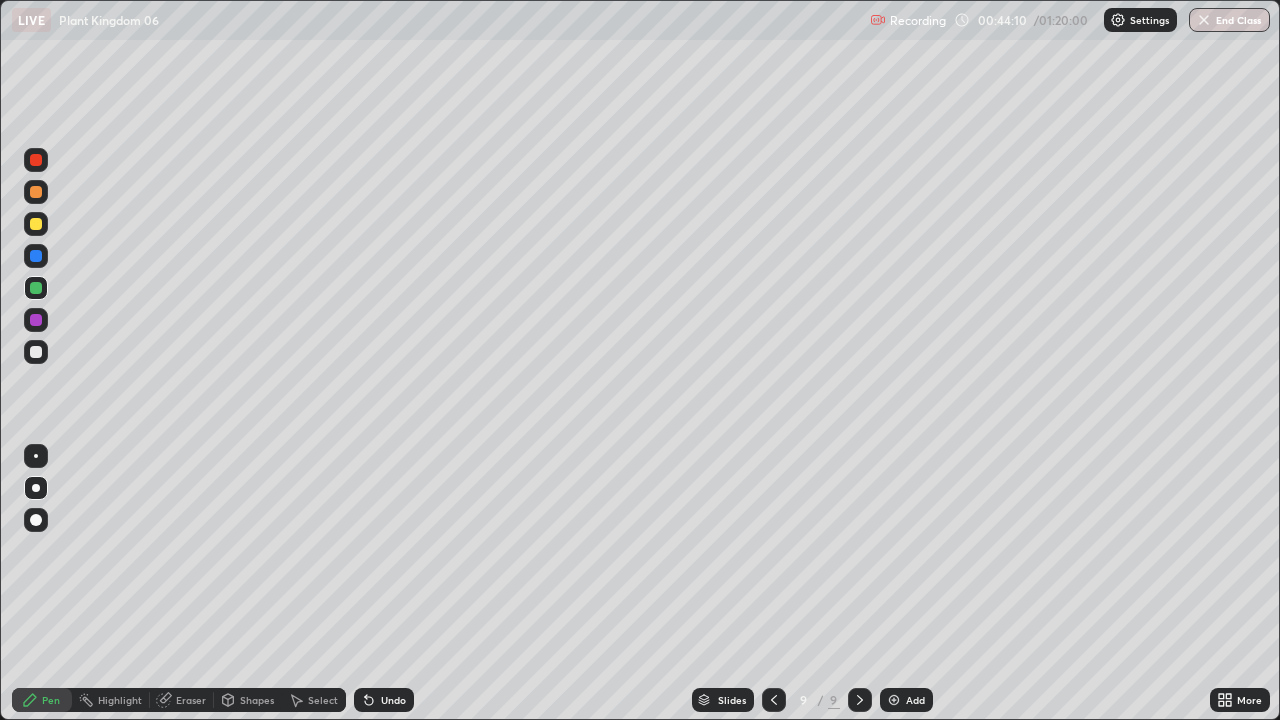 click on "Add" at bounding box center (906, 700) 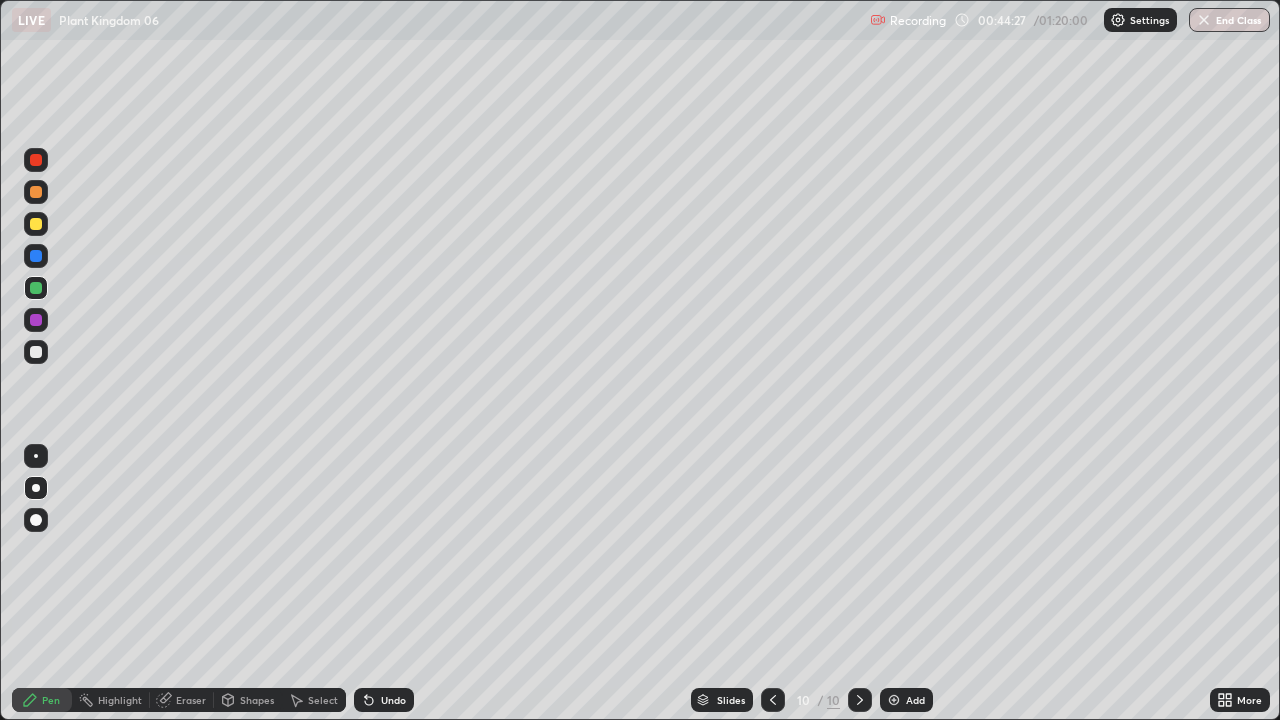click at bounding box center [36, 224] 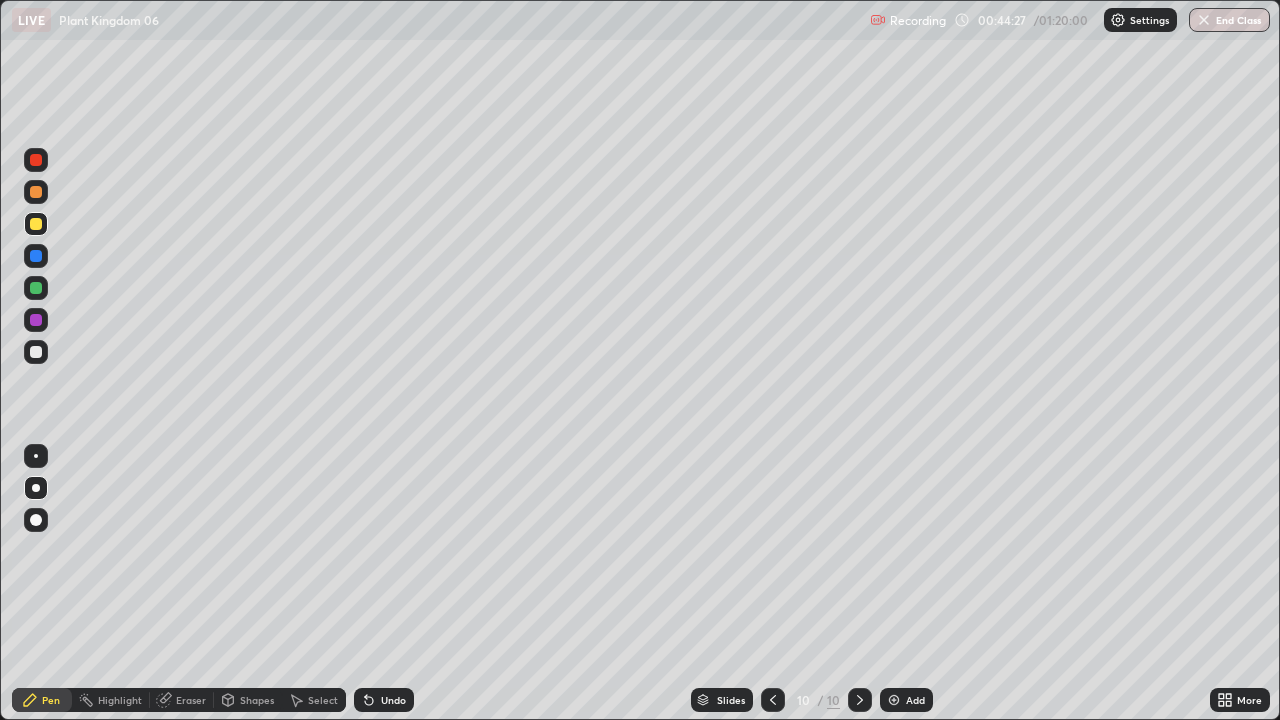 click at bounding box center [36, 224] 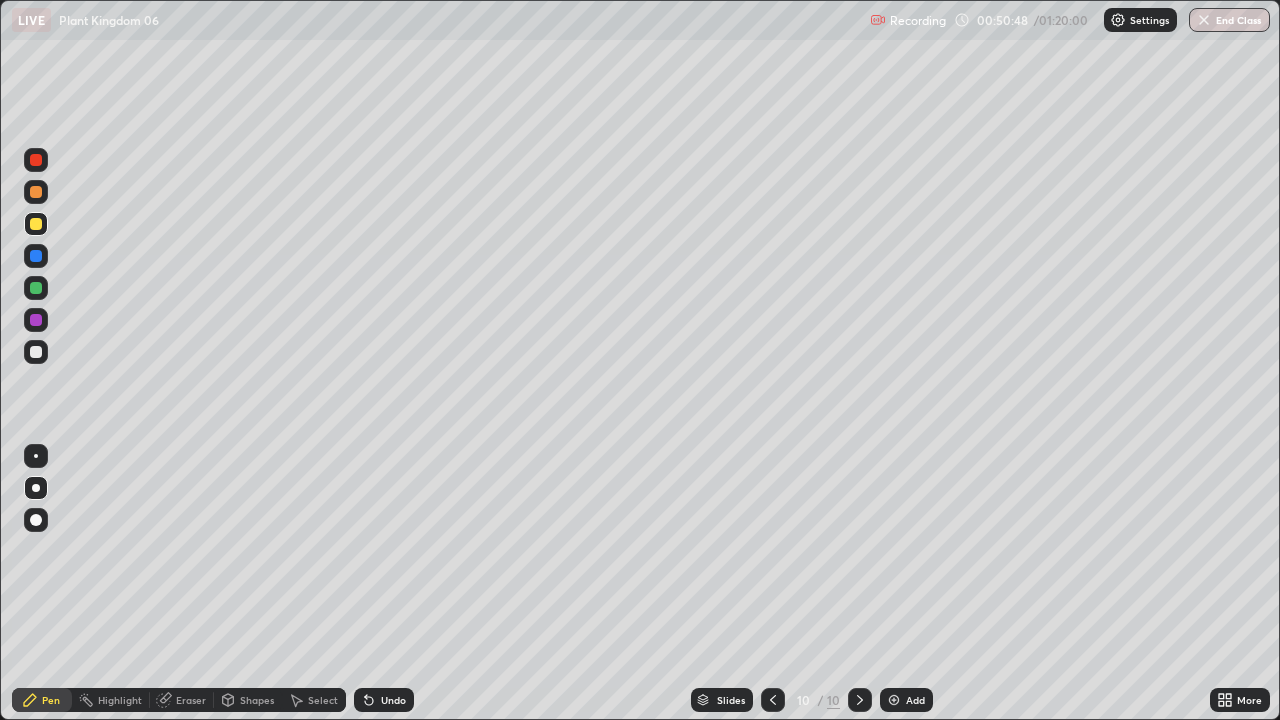 click on "Add" at bounding box center (915, 700) 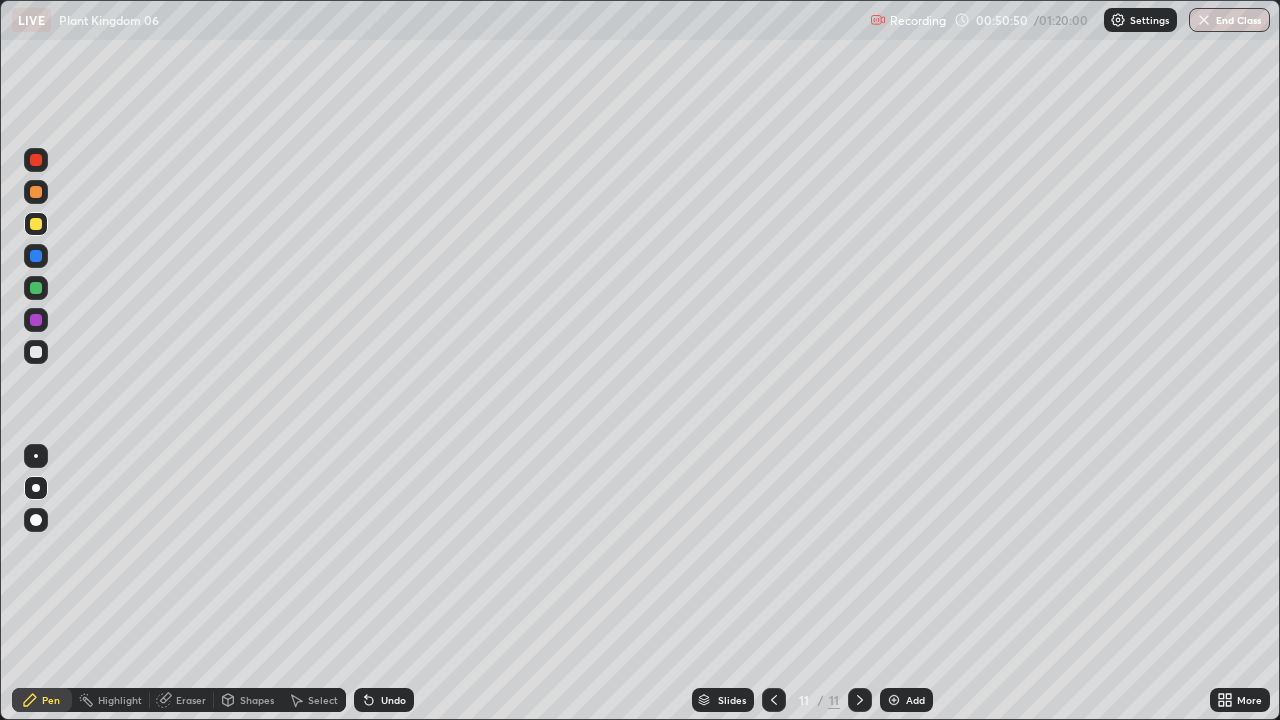 click on "Pen" at bounding box center [42, 700] 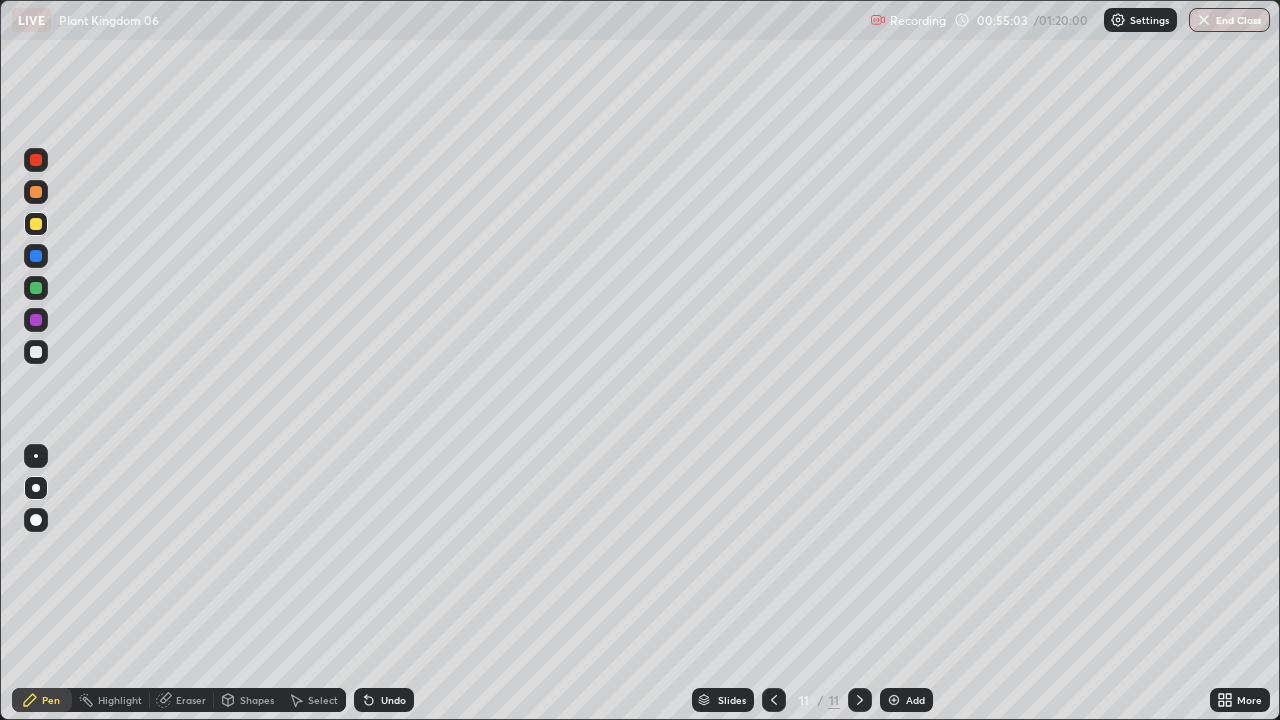 click at bounding box center [894, 700] 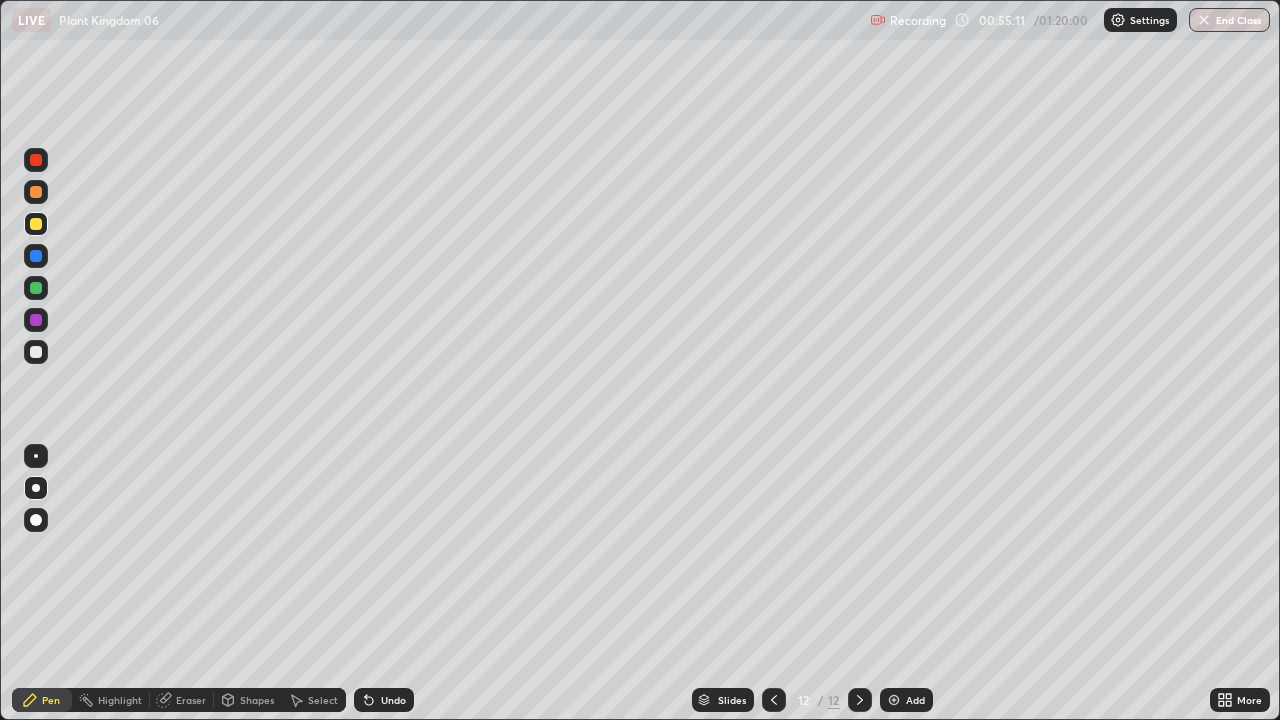 click 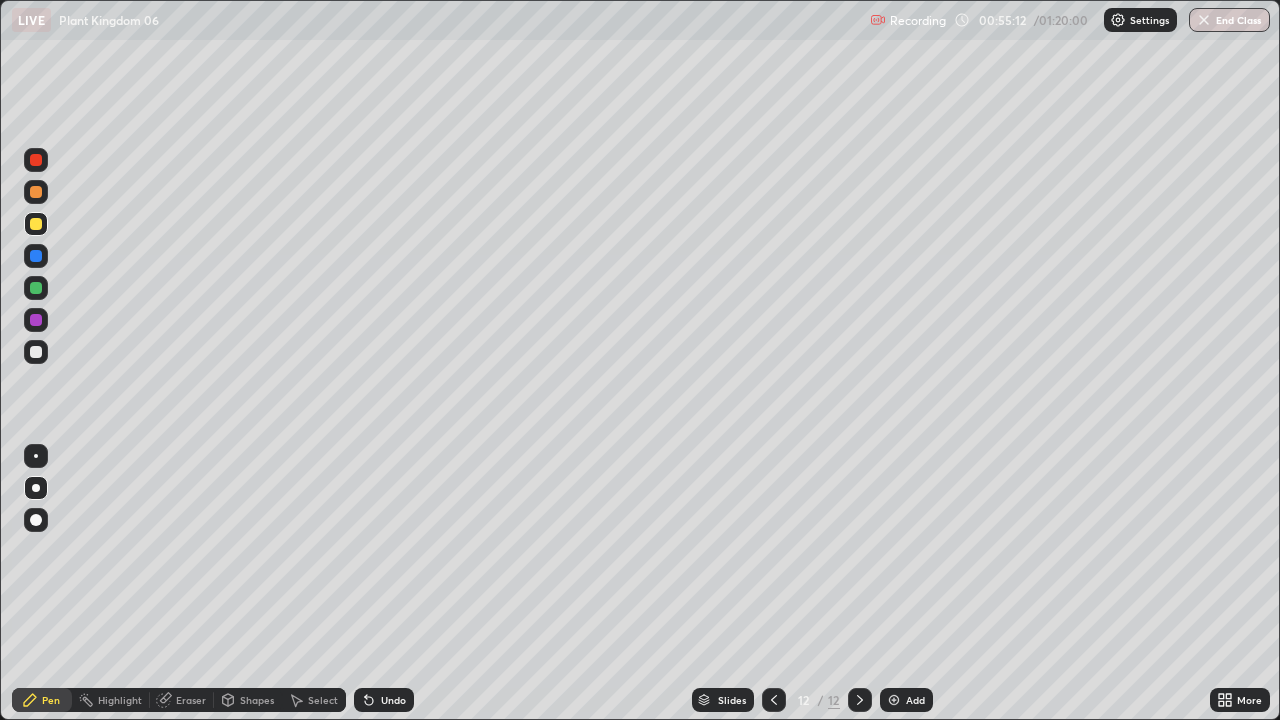 click at bounding box center [36, 224] 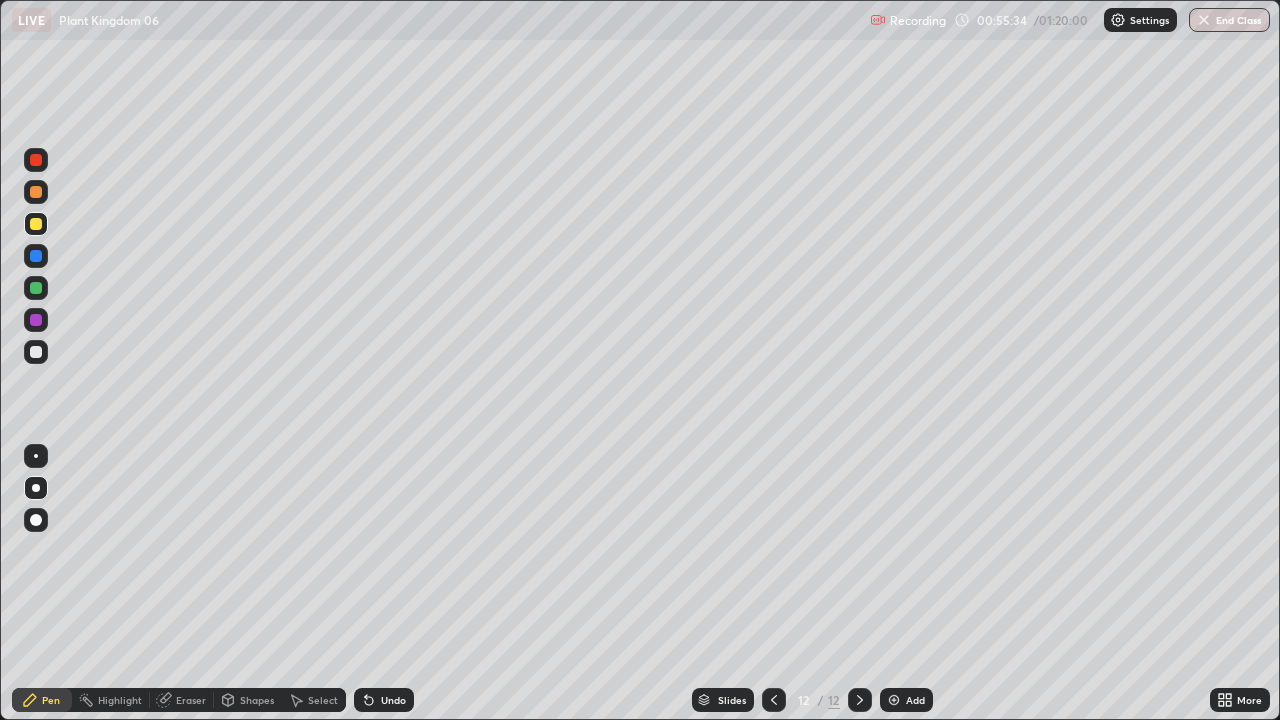 click at bounding box center (36, 352) 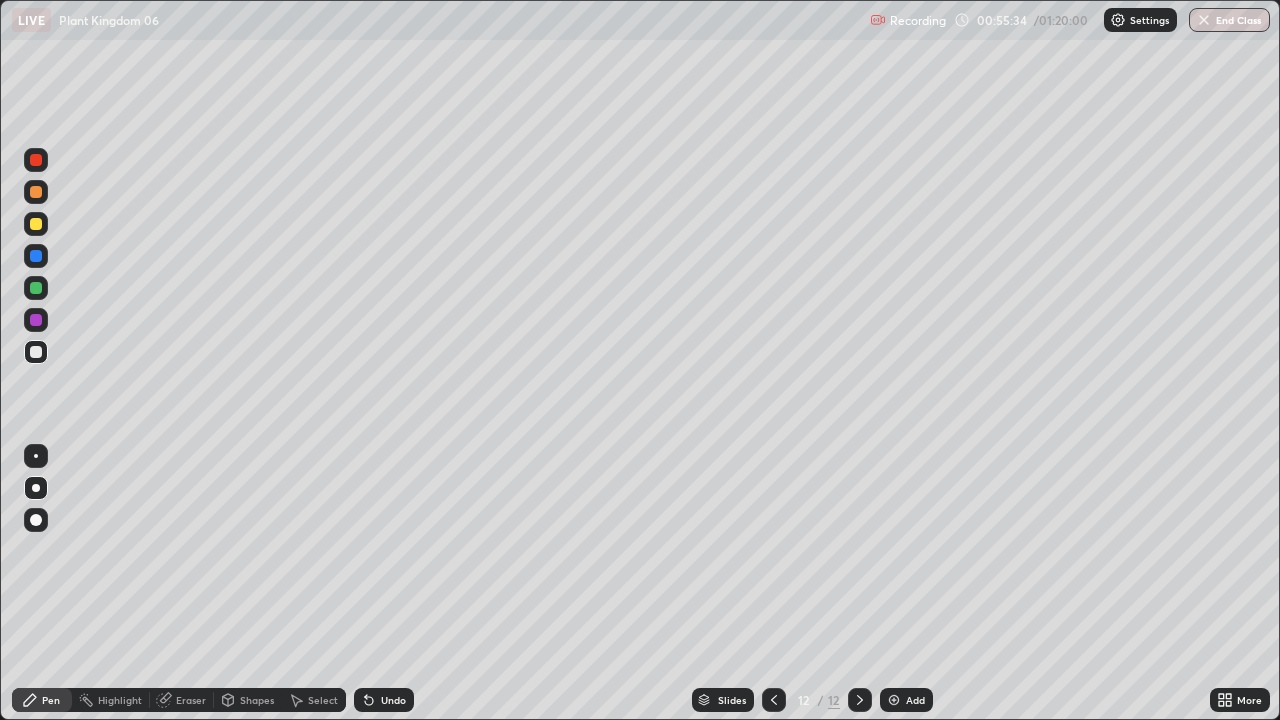 click at bounding box center [36, 352] 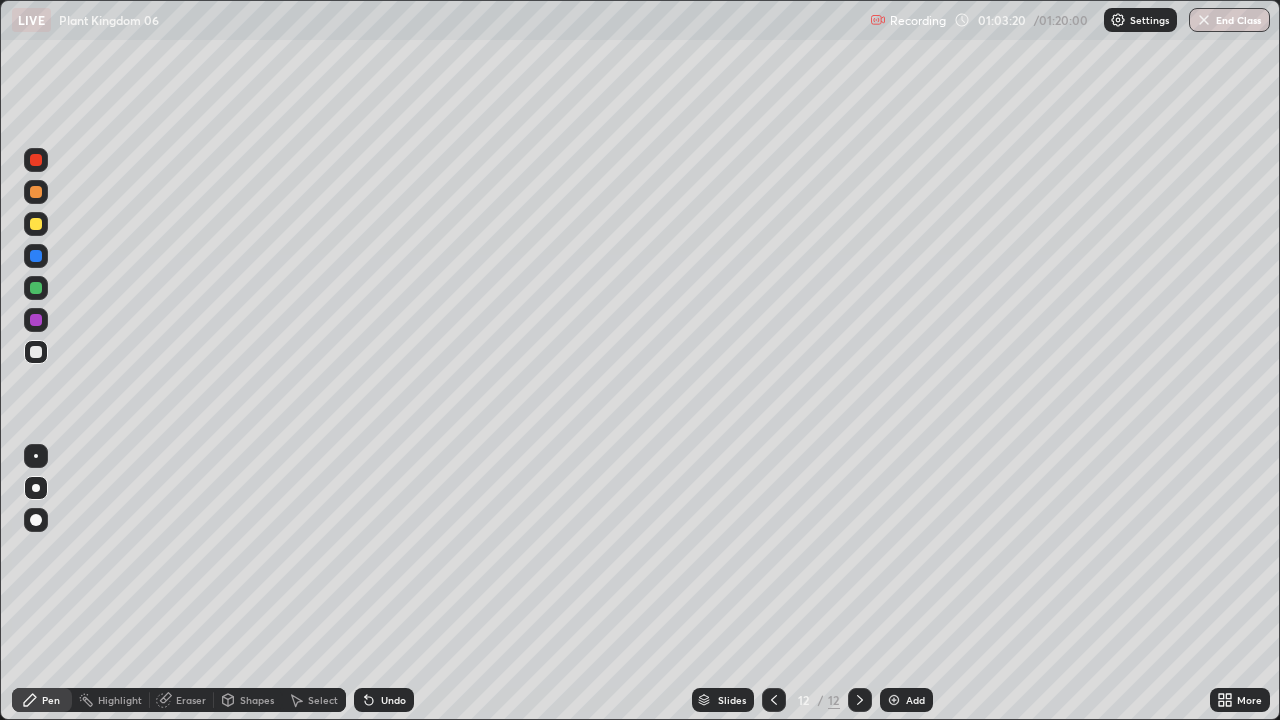 click on "More" at bounding box center (1249, 700) 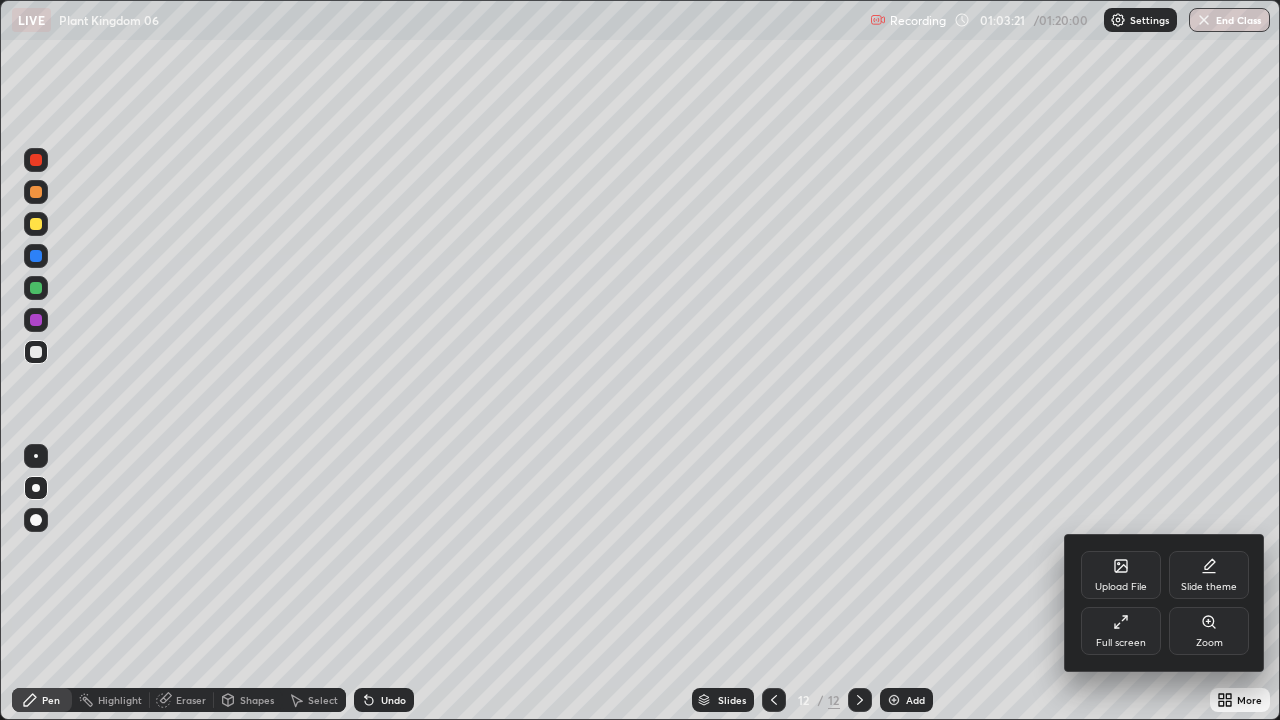 click on "Full screen" at bounding box center [1121, 631] 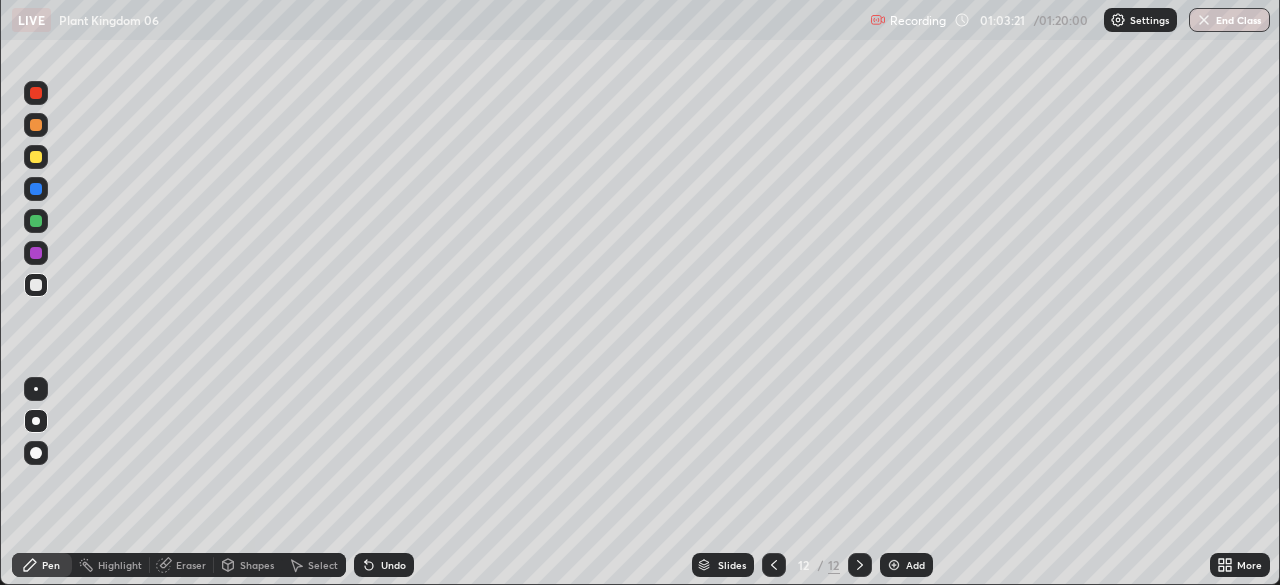 scroll, scrollTop: 585, scrollLeft: 1280, axis: both 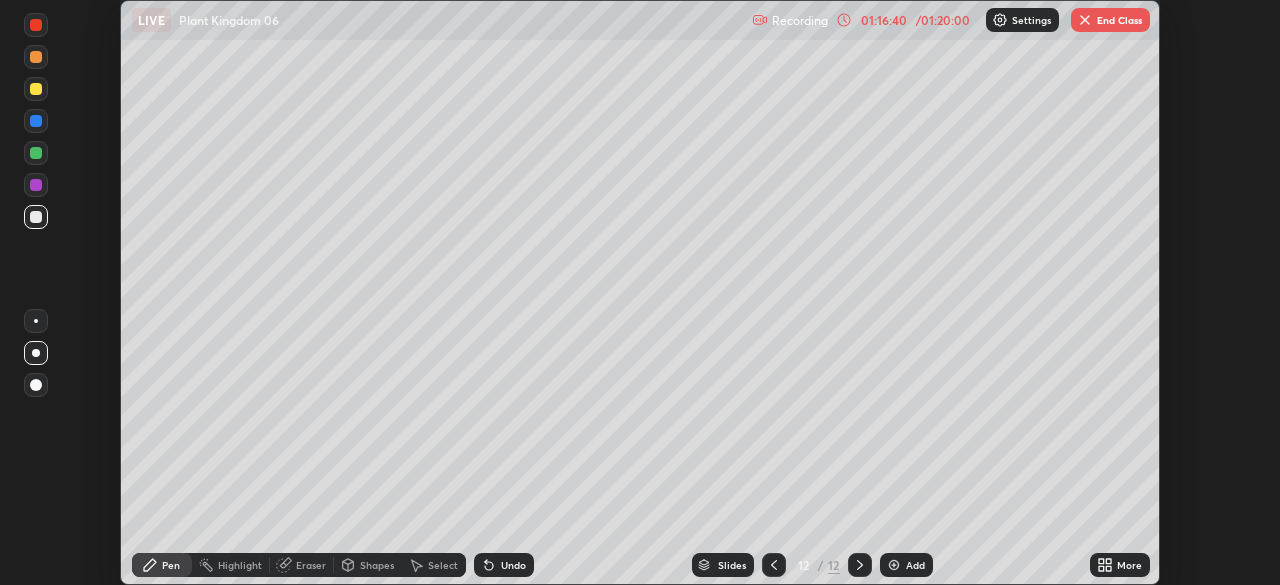 click on "End Class" at bounding box center [1110, 20] 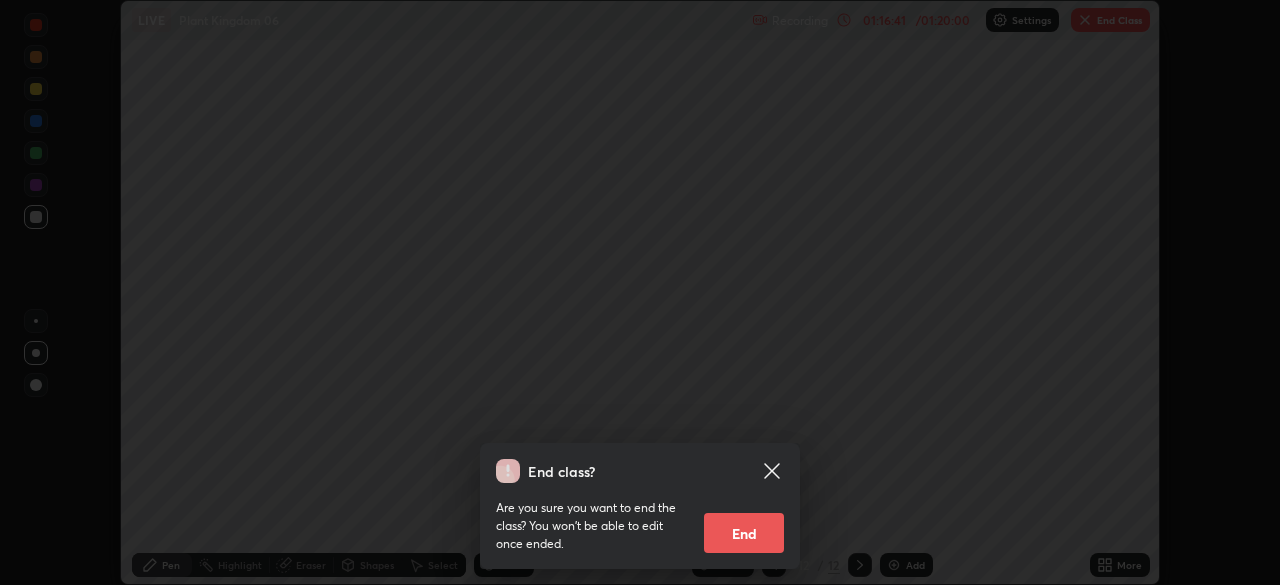 click on "End" at bounding box center (744, 533) 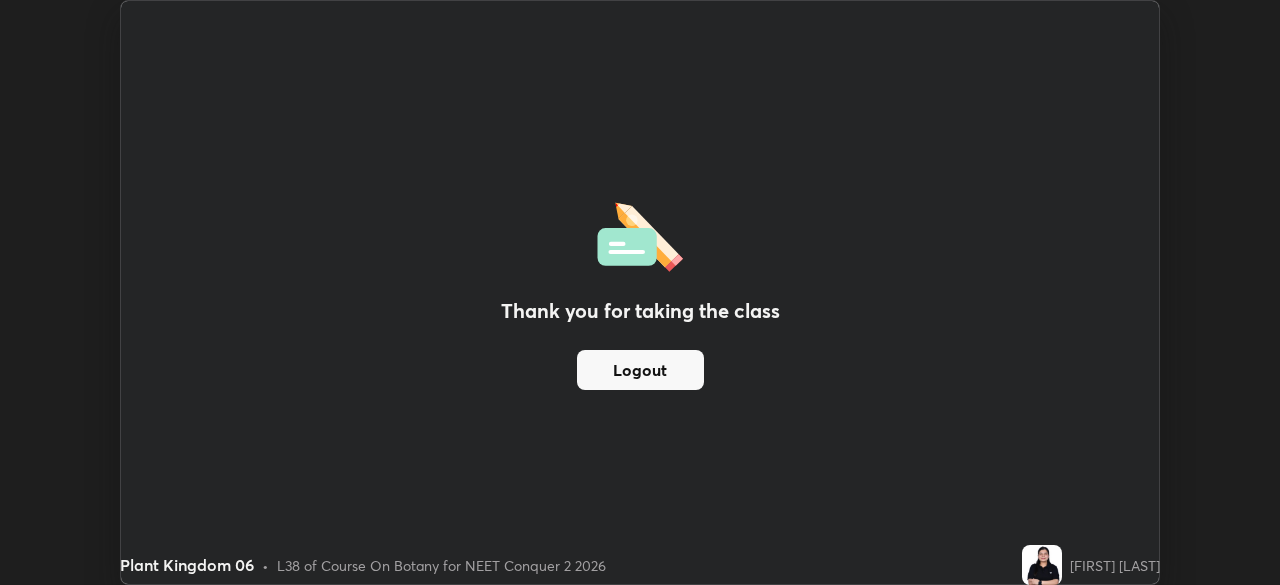 click on "Logout" at bounding box center [640, 370] 